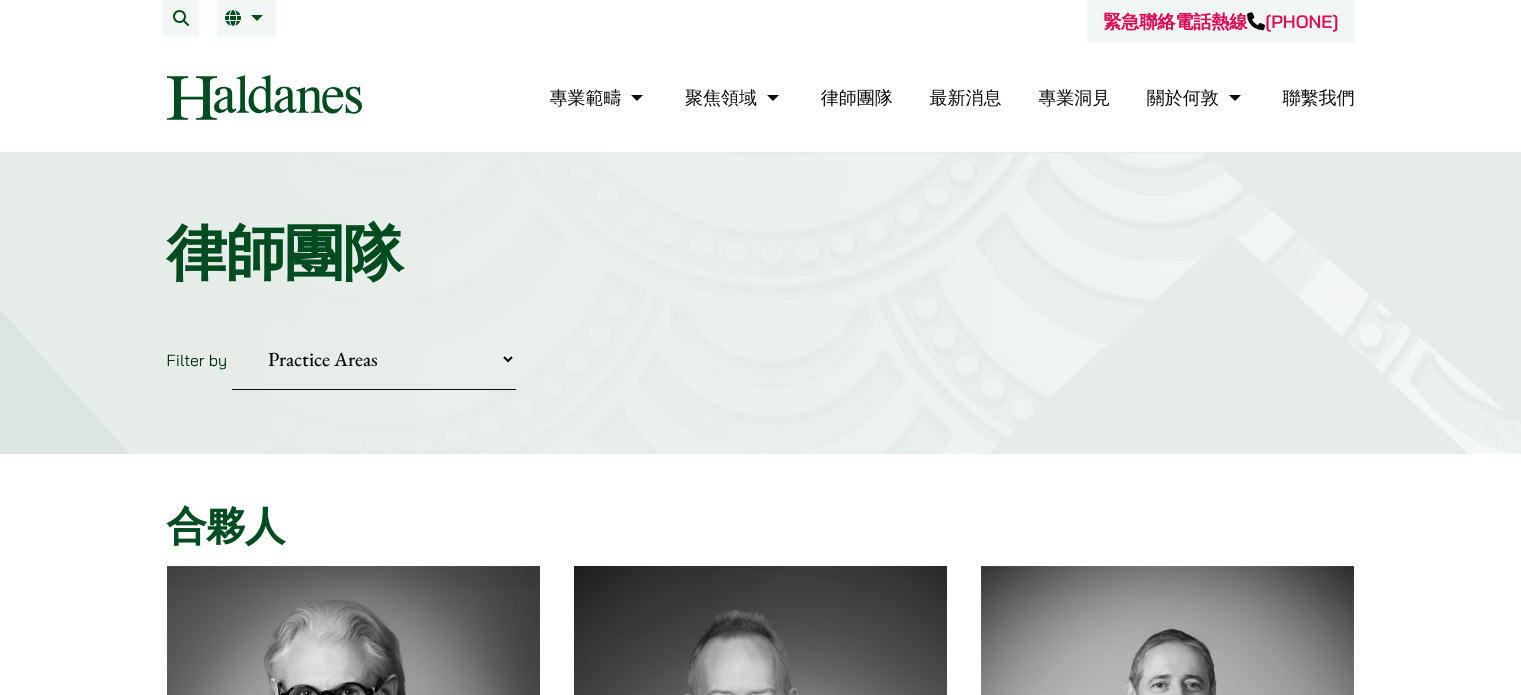 scroll, scrollTop: 0, scrollLeft: 0, axis: both 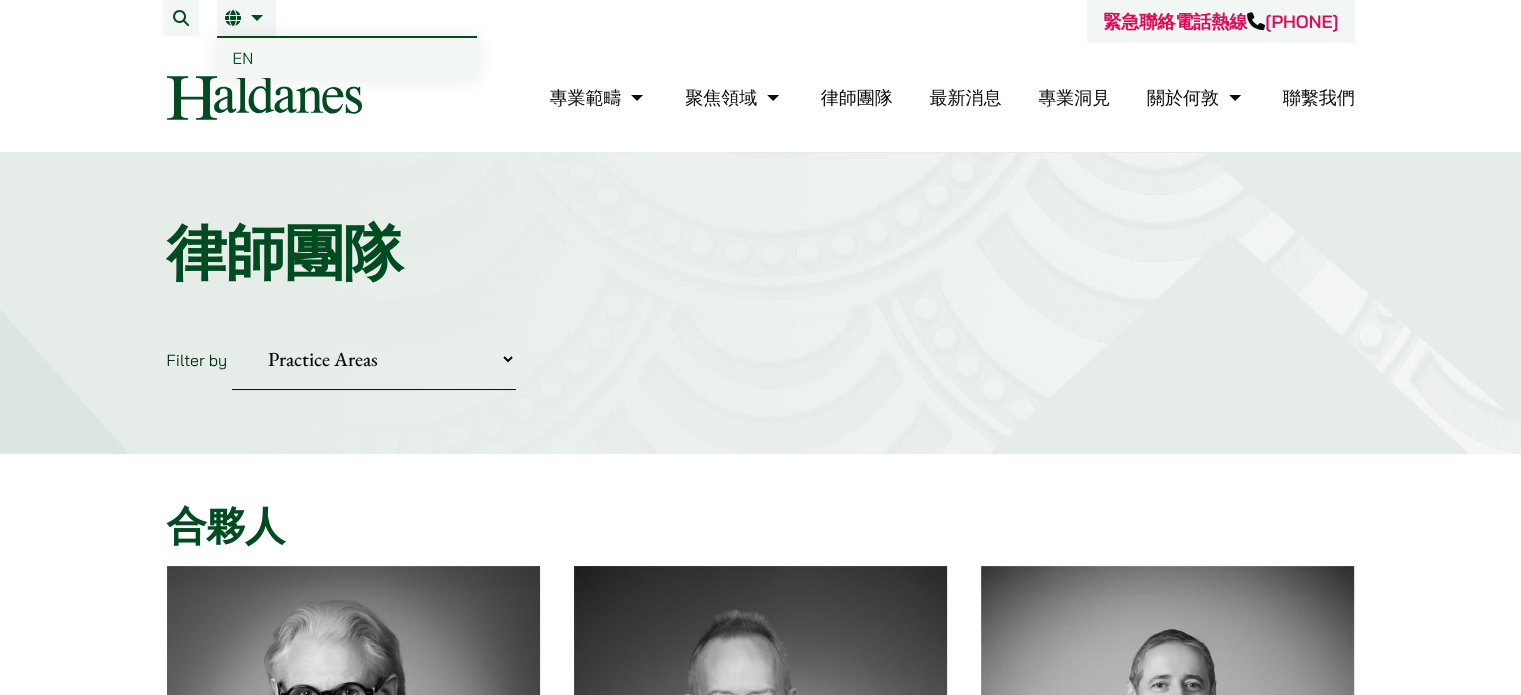 click on "繁" at bounding box center (246, 18) 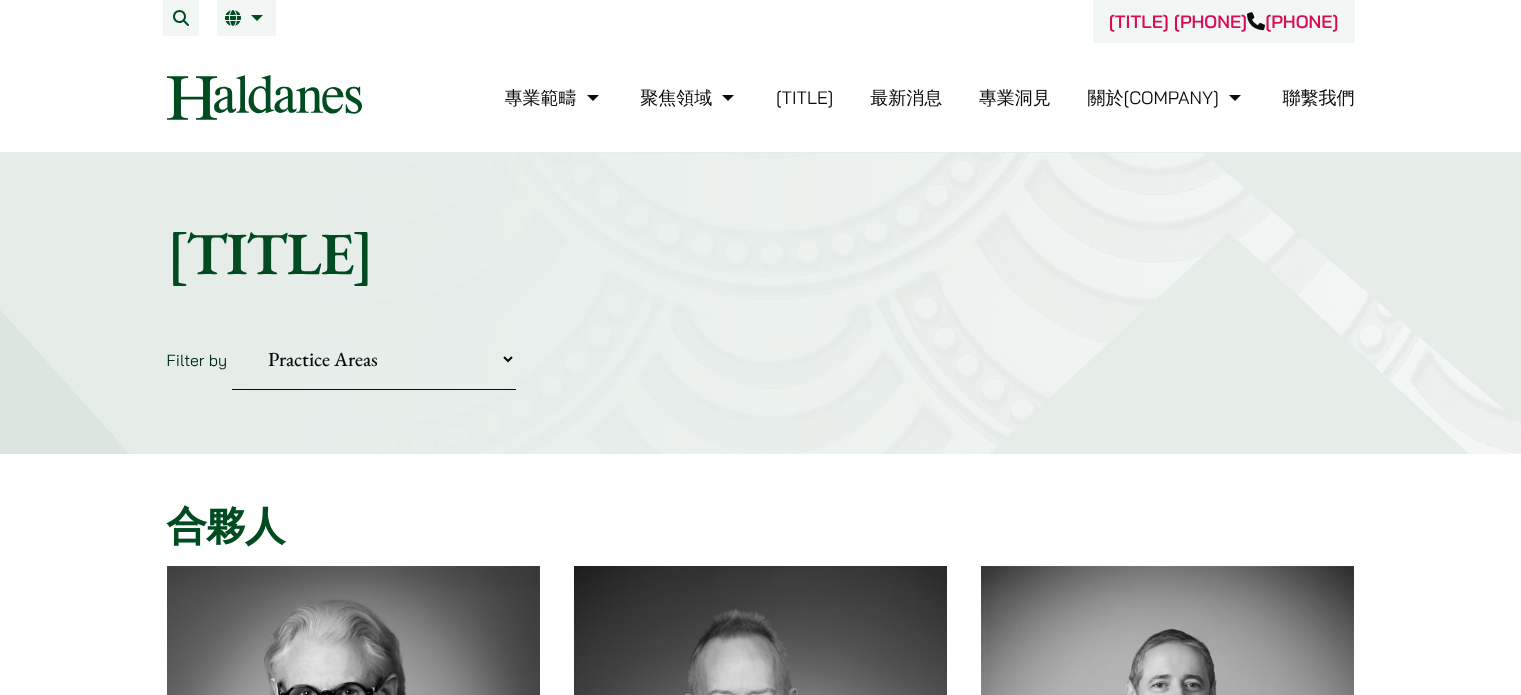 scroll, scrollTop: 0, scrollLeft: 0, axis: both 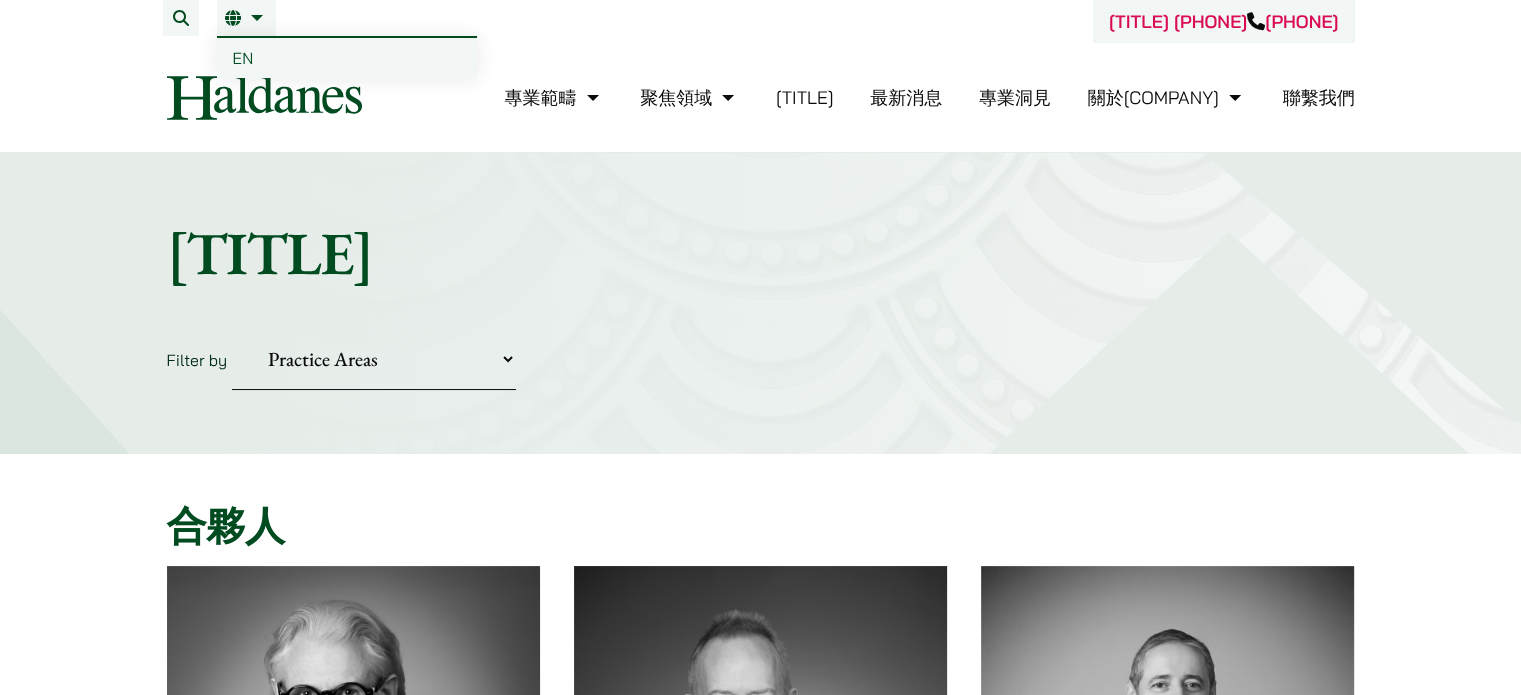 click on "繁" at bounding box center (246, 18) 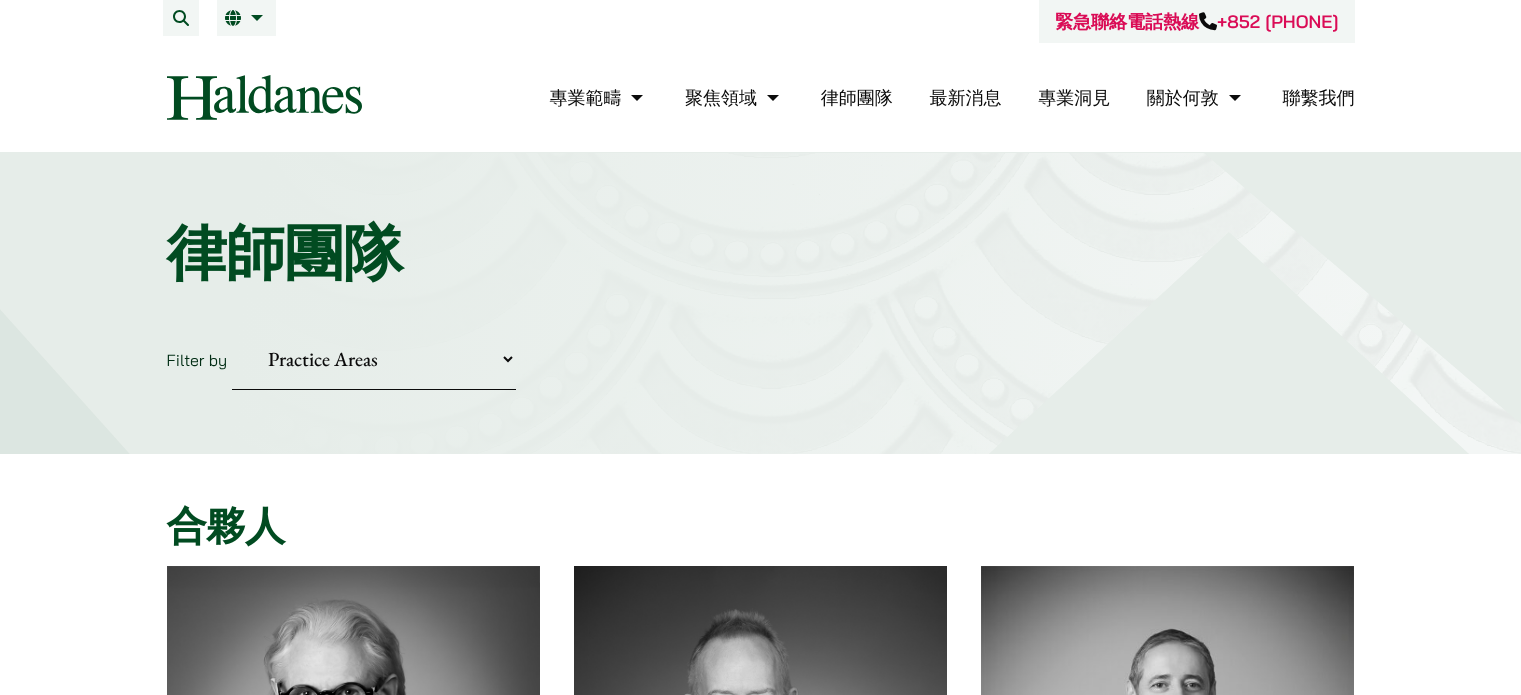 scroll, scrollTop: 0, scrollLeft: 0, axis: both 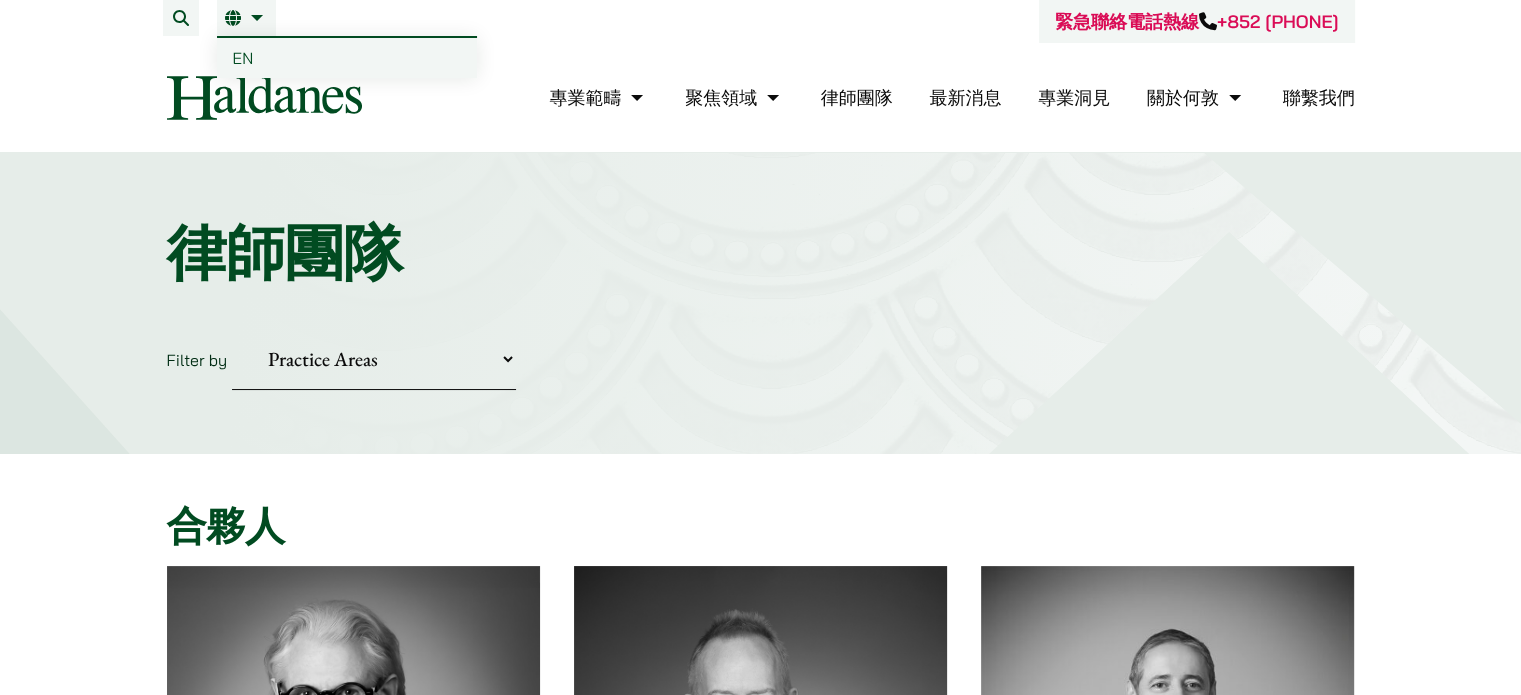 click on "EN" at bounding box center [243, 58] 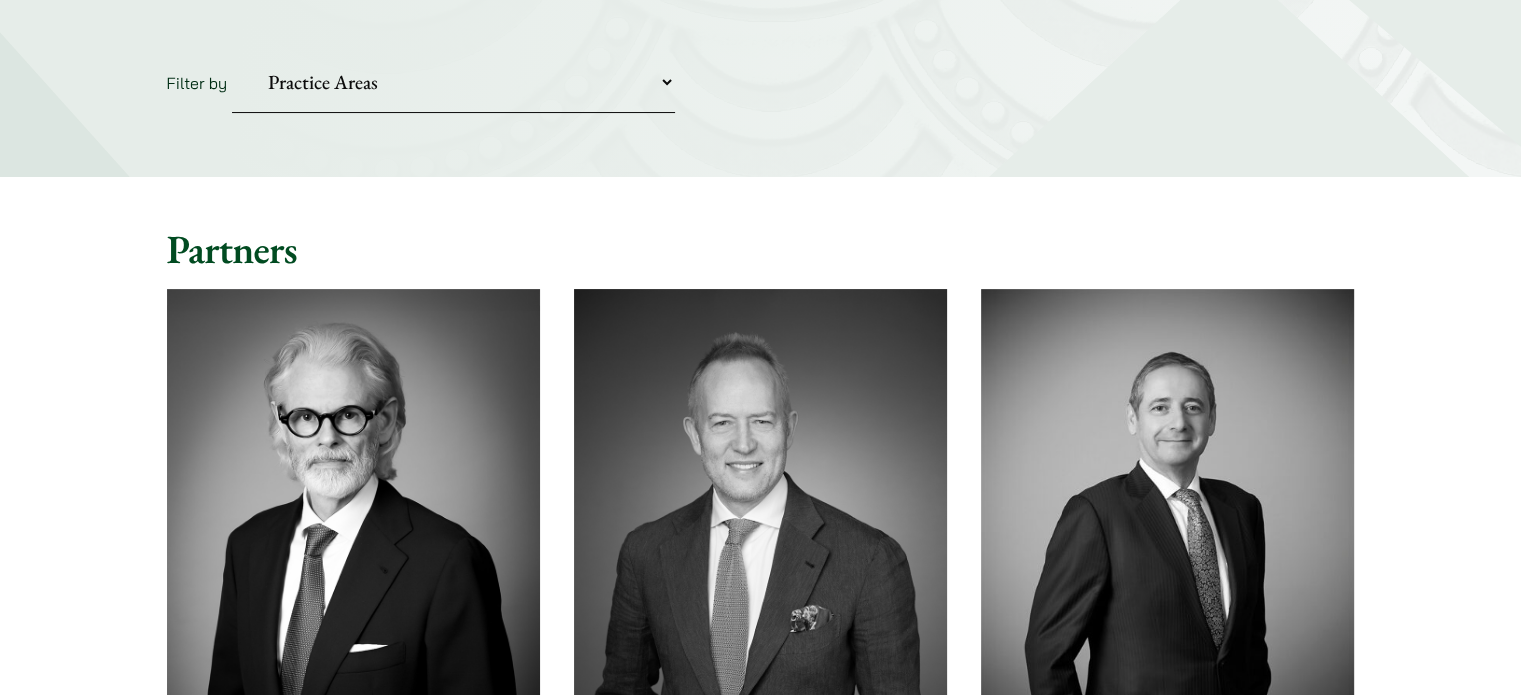 scroll, scrollTop: 300, scrollLeft: 0, axis: vertical 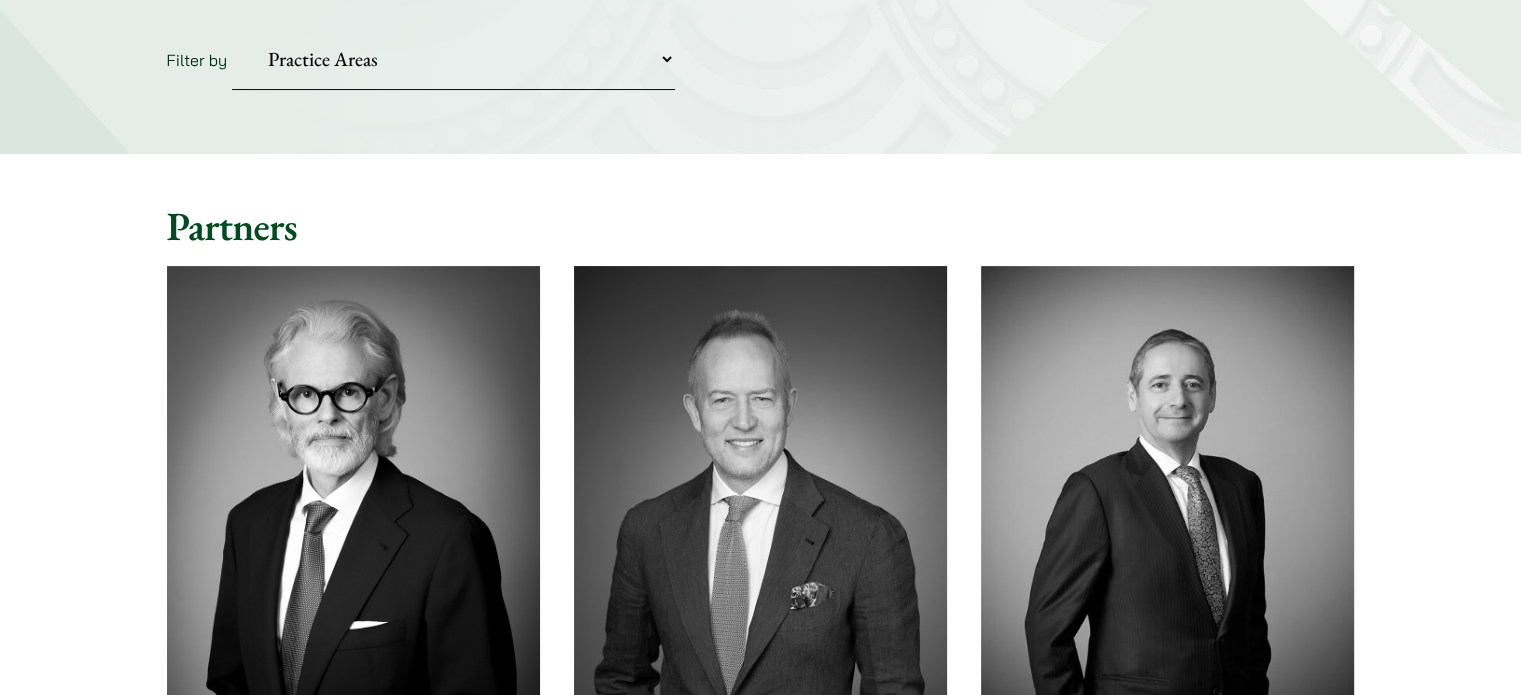 drag, startPoint x: 578, startPoint y: 67, endPoint x: 556, endPoint y: 81, distance: 26.076809 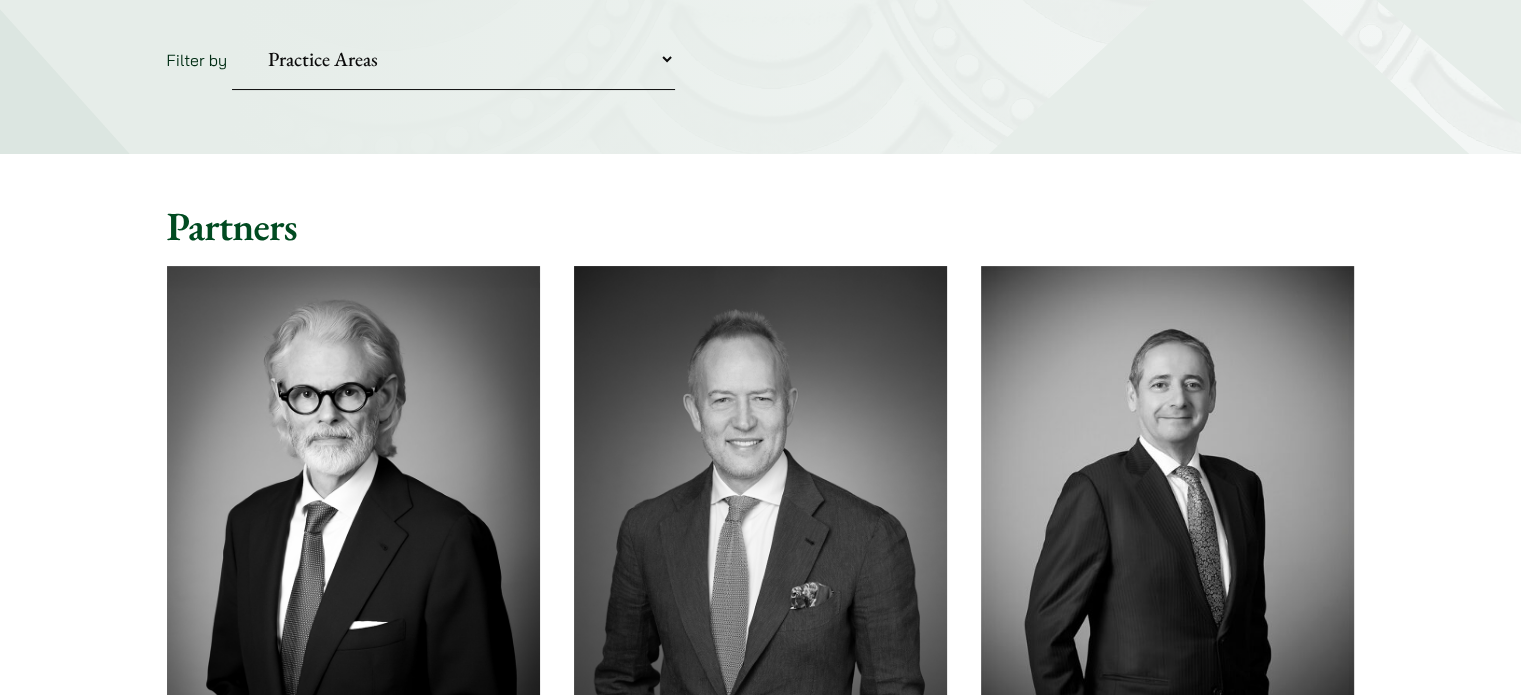 select on "criminal-defence" 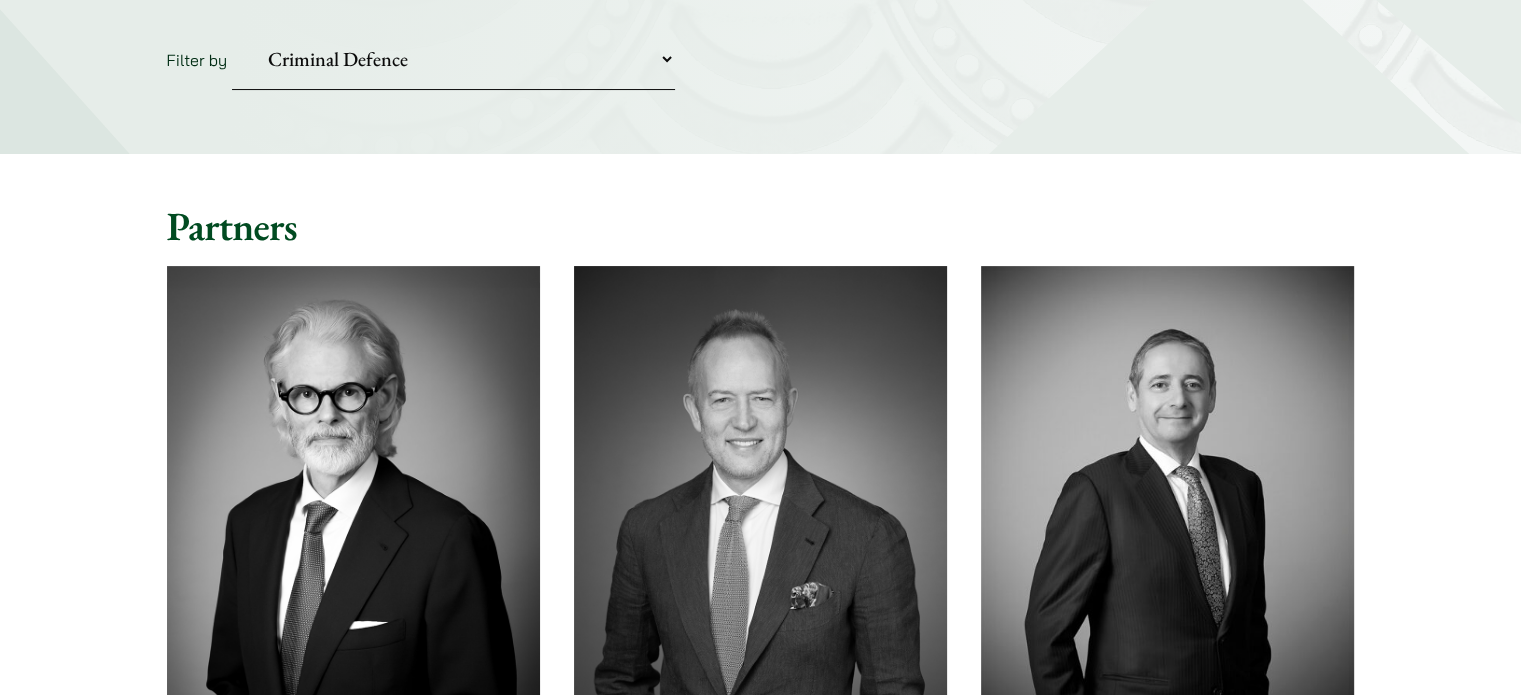 click on "Practice Areas
Antitrust and Competition
Civil Litigation & Dispute Resolution
Corporate & Commercial Law
Criminal Defence
Fraud and Asset Tracing
Intellectual Property
Matrimonial & Family Law
Media, Entertainment & Sports Law
Private Client
Property & Conveyancing
Securities, Regulatory & Disciplinary Matters
Wills and Probate" at bounding box center [453, 59] 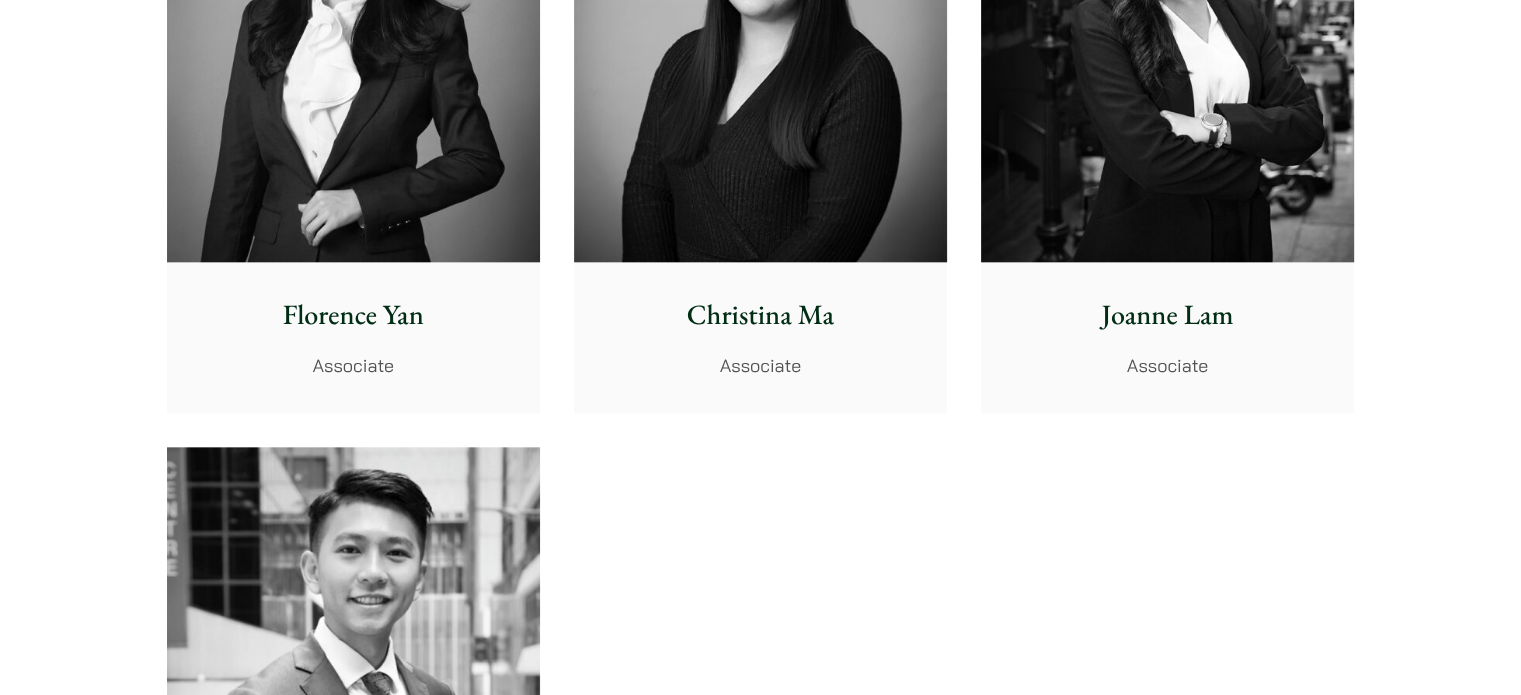 scroll, scrollTop: 2100, scrollLeft: 0, axis: vertical 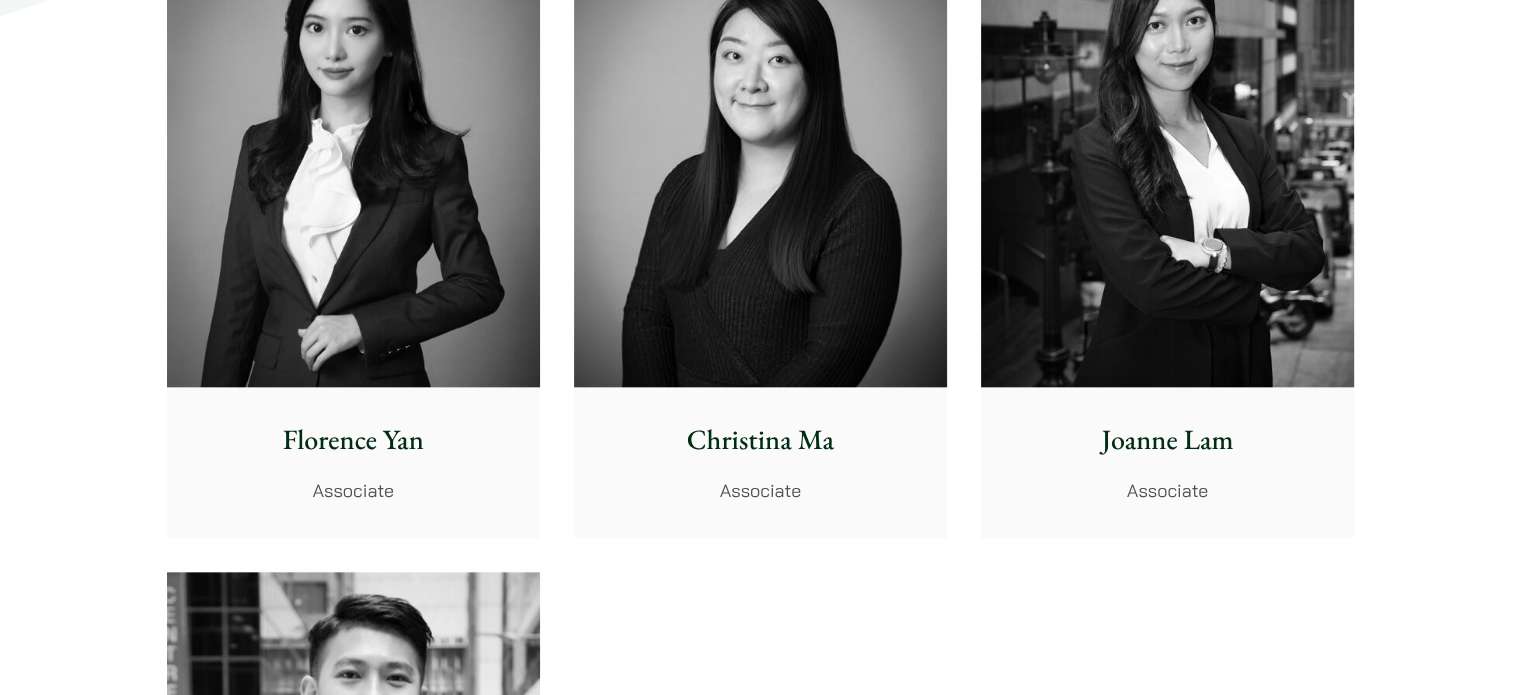 click at bounding box center [1167, 153] 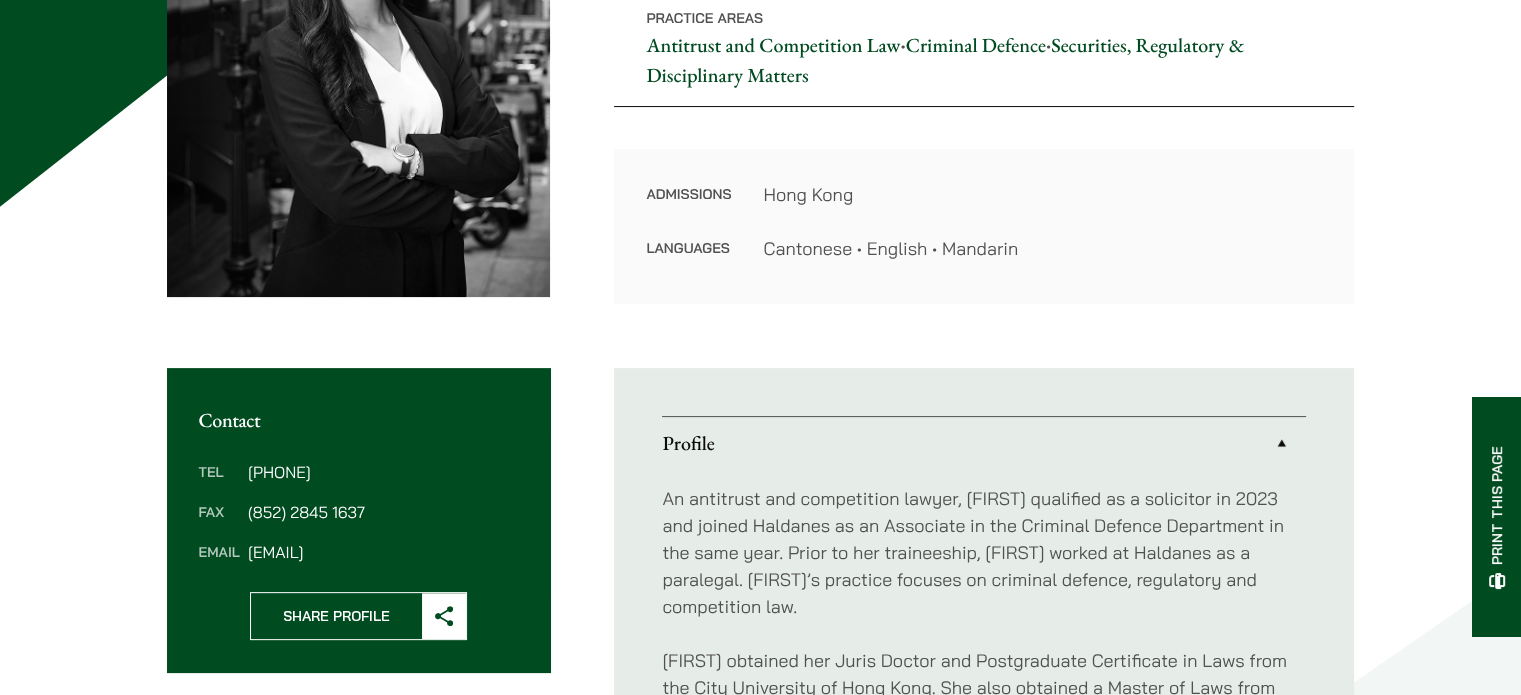 scroll, scrollTop: 800, scrollLeft: 0, axis: vertical 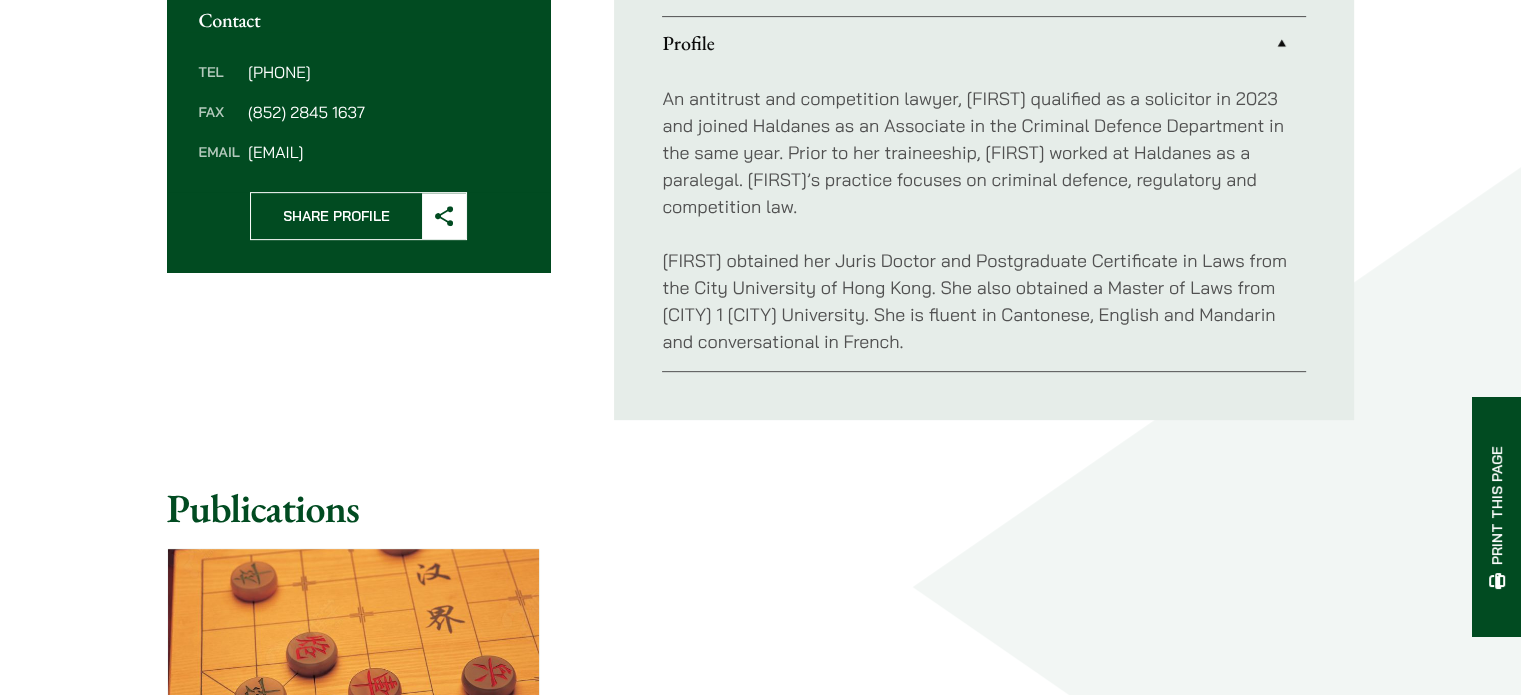 drag, startPoint x: 768, startPoint y: 253, endPoint x: 1048, endPoint y: 417, distance: 324.49344 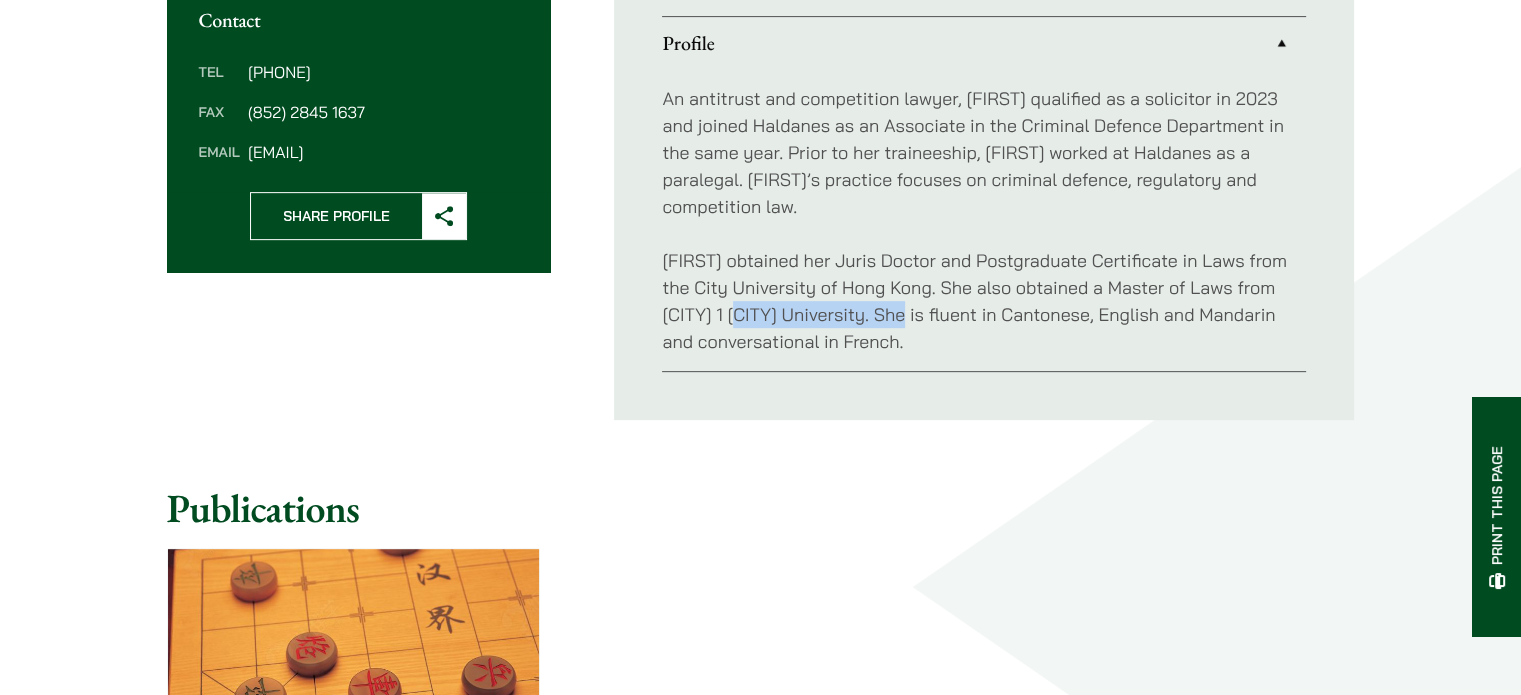 drag, startPoint x: 751, startPoint y: 314, endPoint x: 939, endPoint y: 303, distance: 188.32153 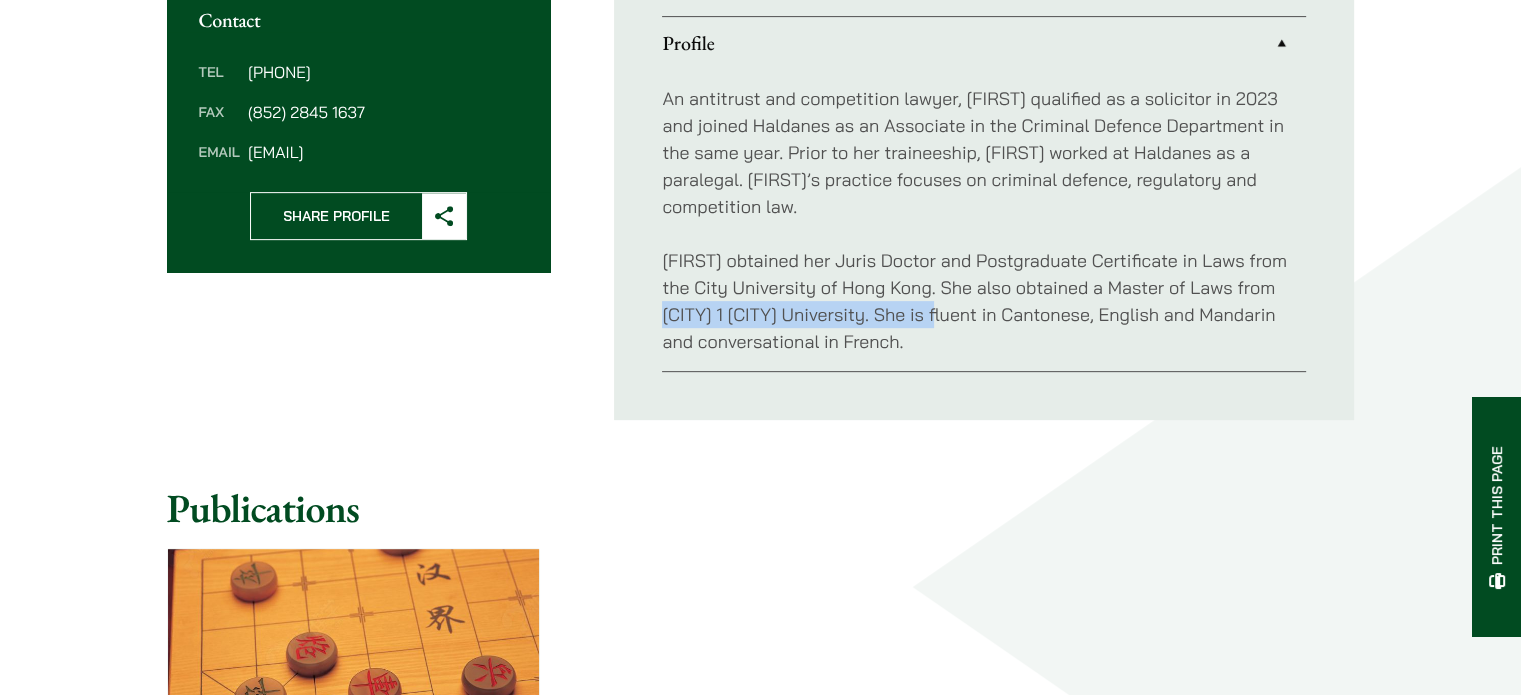 drag, startPoint x: 702, startPoint y: 317, endPoint x: 973, endPoint y: 311, distance: 271.0664 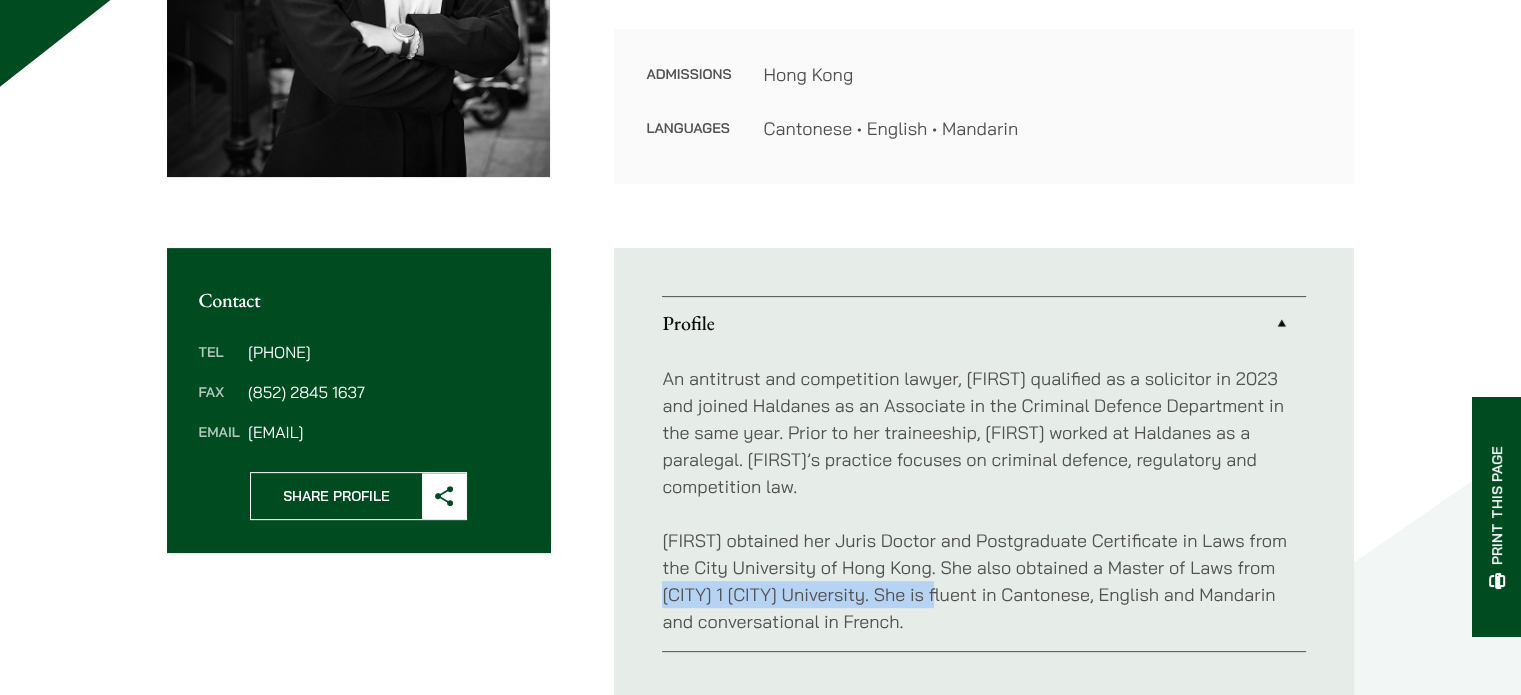 scroll, scrollTop: 700, scrollLeft: 0, axis: vertical 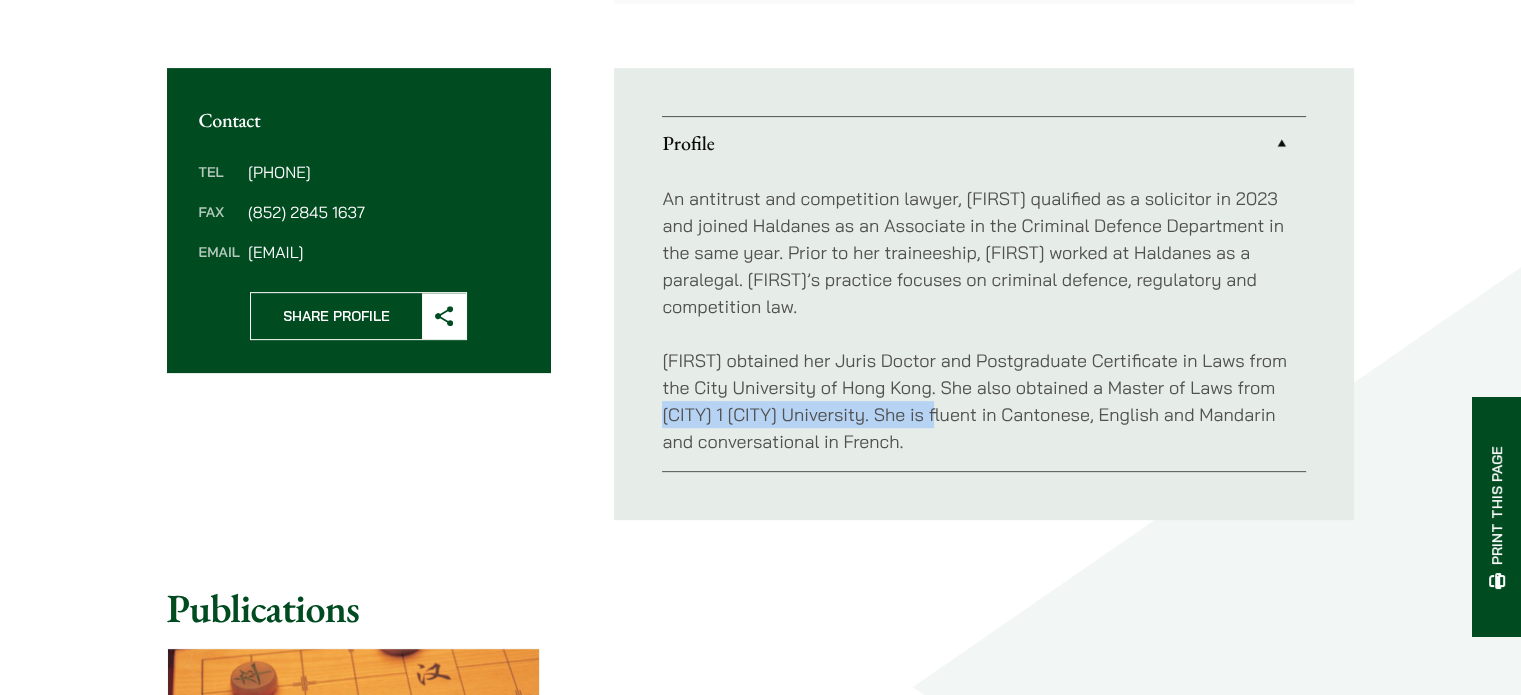 click on "Profile" at bounding box center (984, 143) 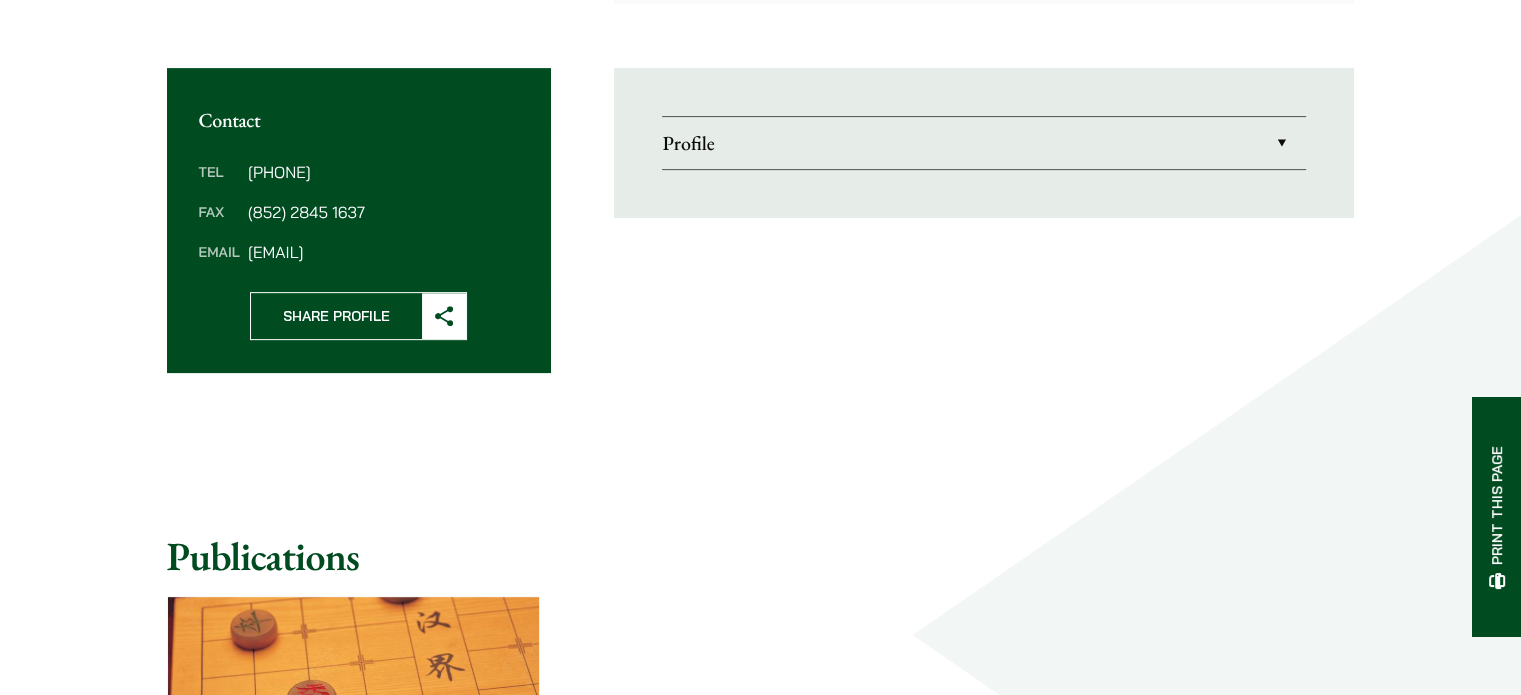click on "Profile" at bounding box center (984, 143) 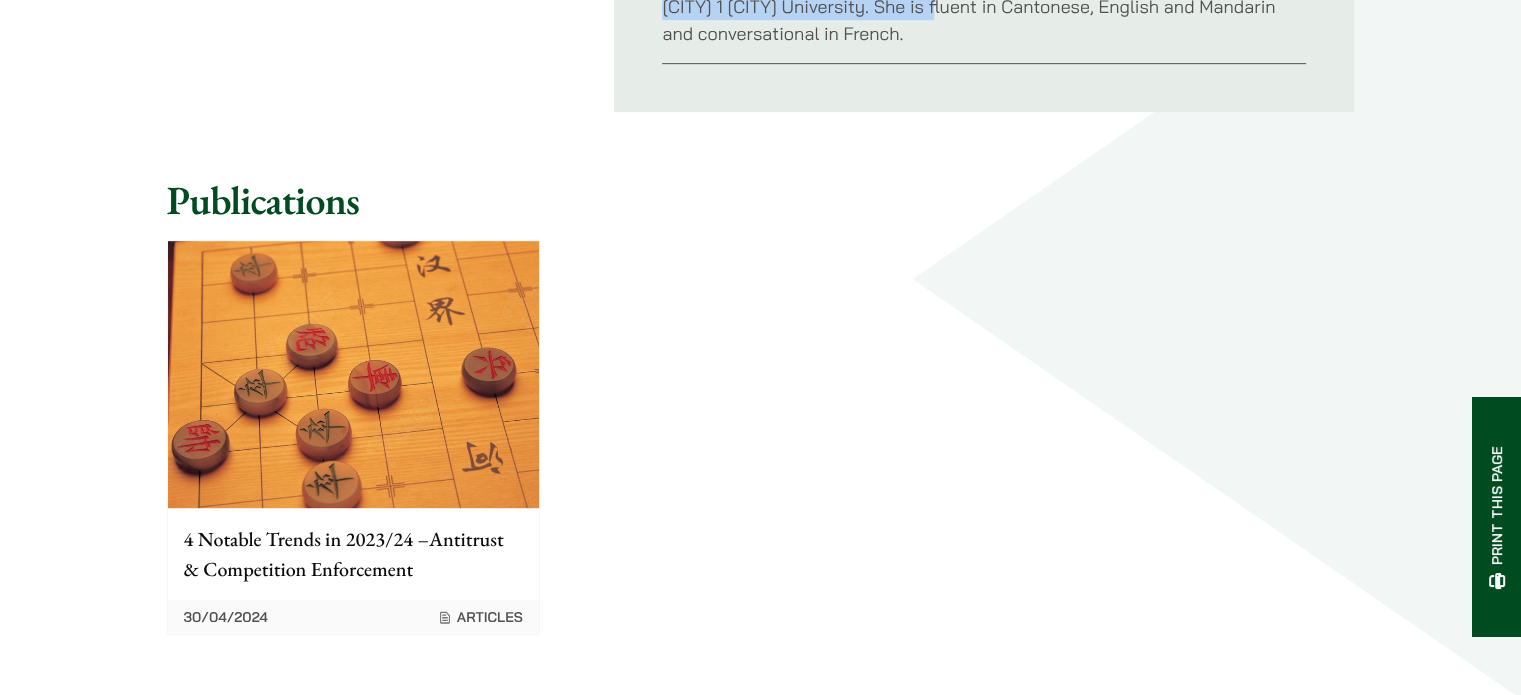 scroll, scrollTop: 900, scrollLeft: 0, axis: vertical 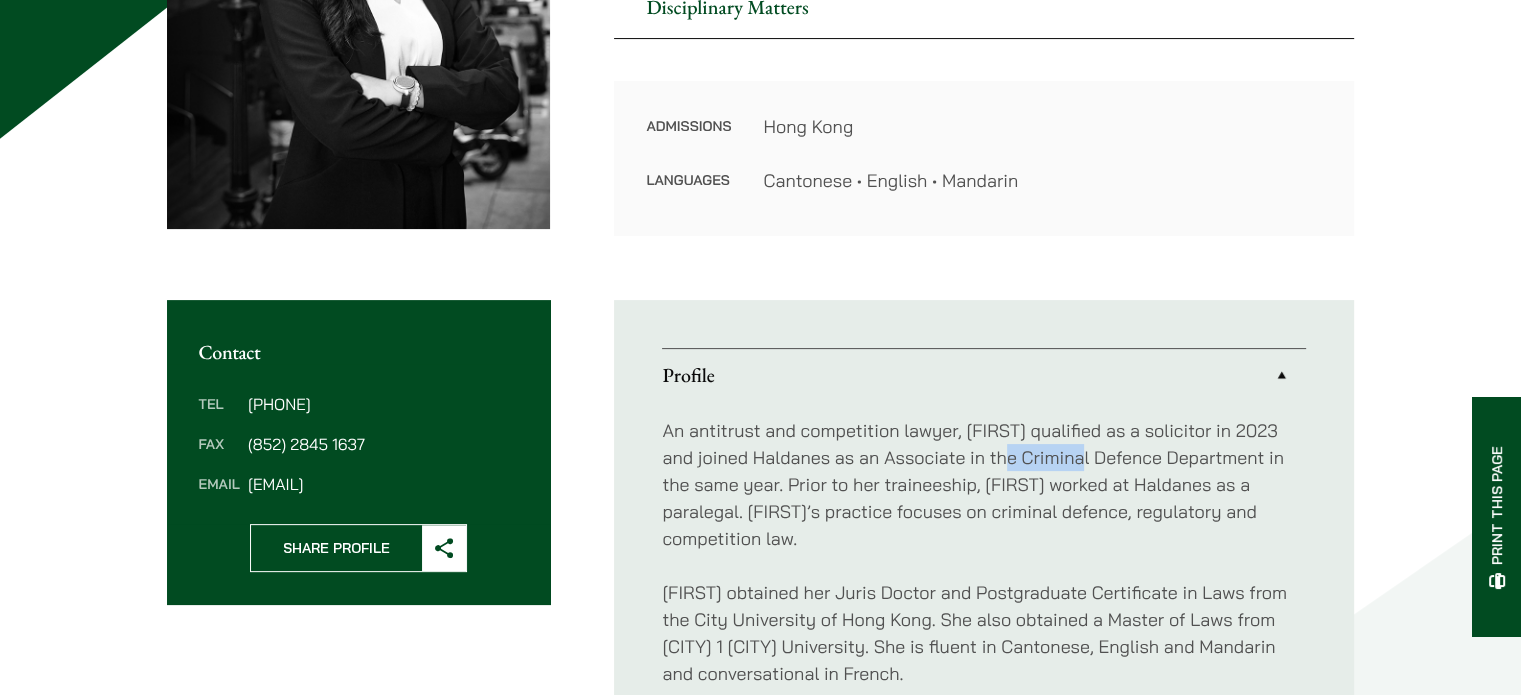 drag, startPoint x: 1016, startPoint y: 451, endPoint x: 1091, endPoint y: 463, distance: 75.95393 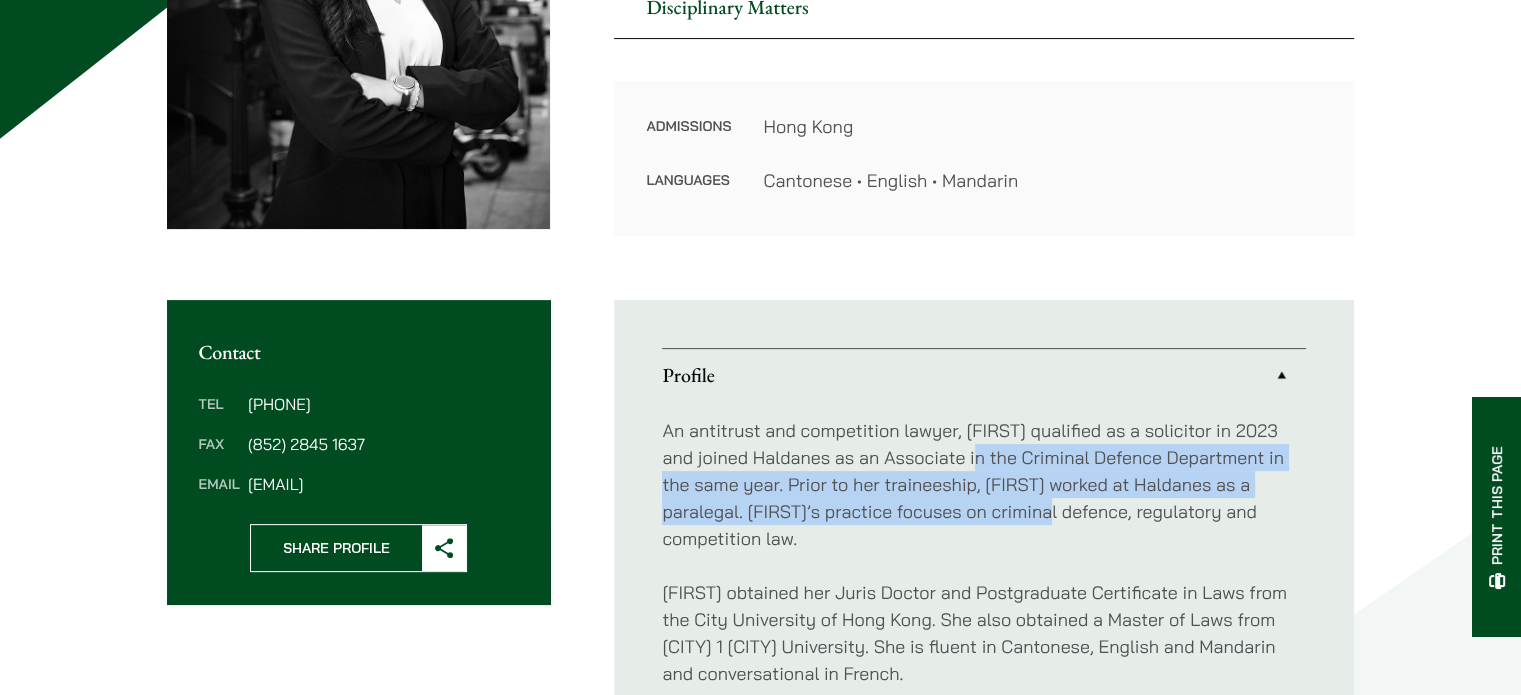 drag, startPoint x: 980, startPoint y: 447, endPoint x: 1078, endPoint y: 519, distance: 121.60592 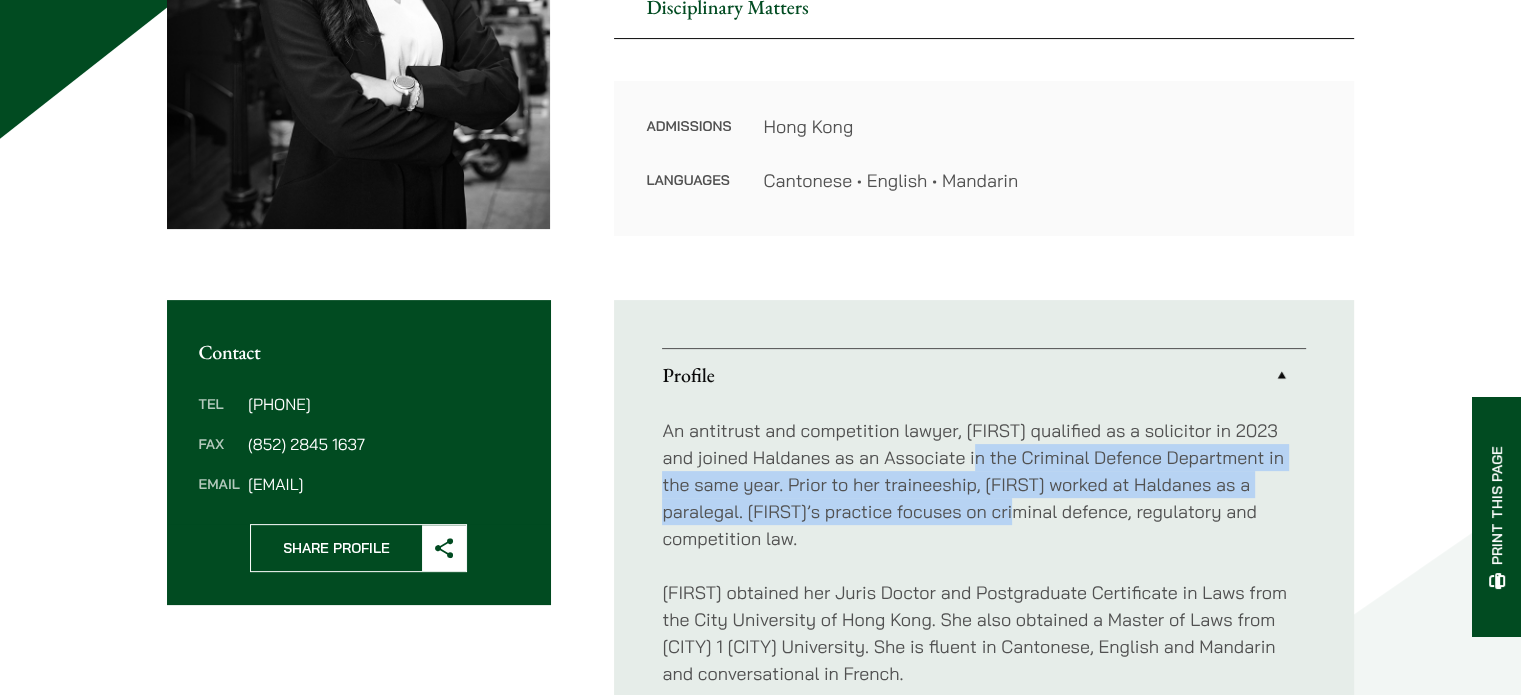 drag, startPoint x: 981, startPoint y: 450, endPoint x: 1045, endPoint y: 520, distance: 94.847244 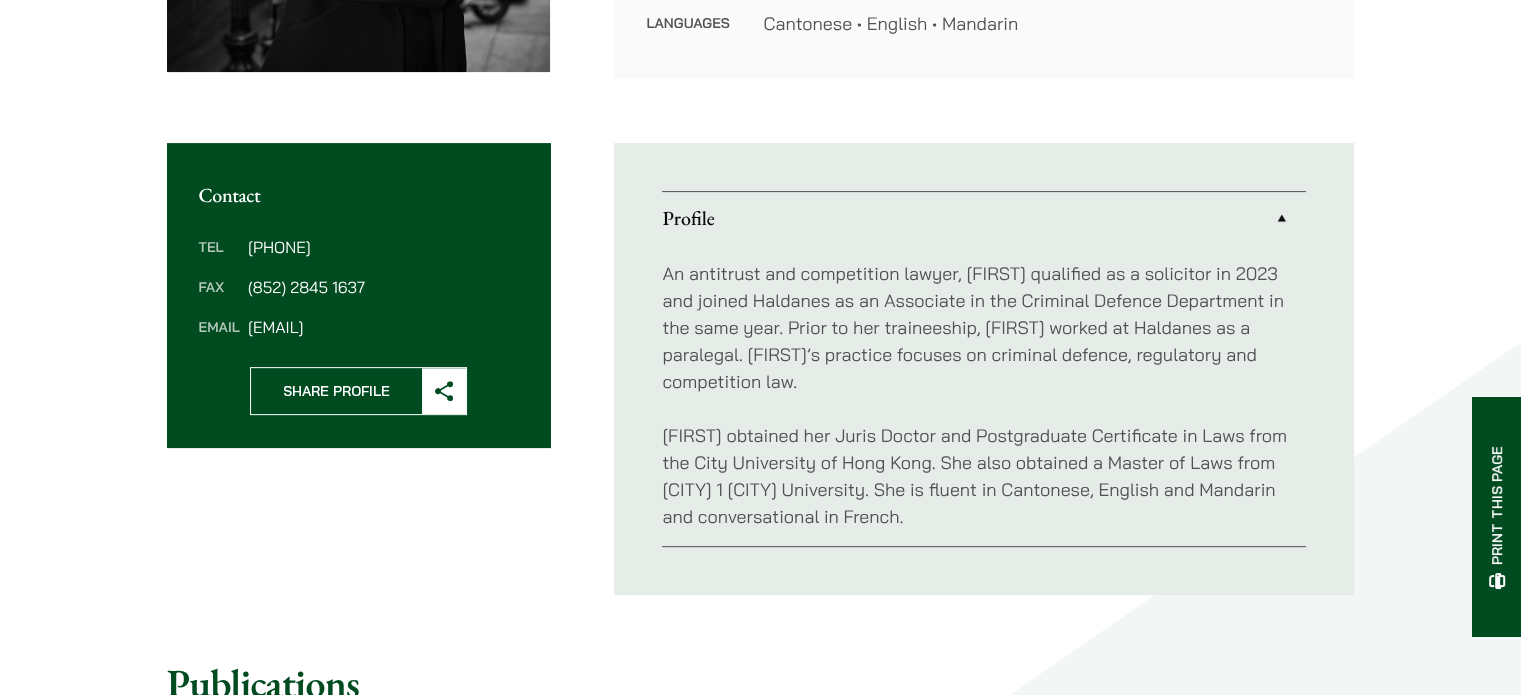 scroll, scrollTop: 767, scrollLeft: 0, axis: vertical 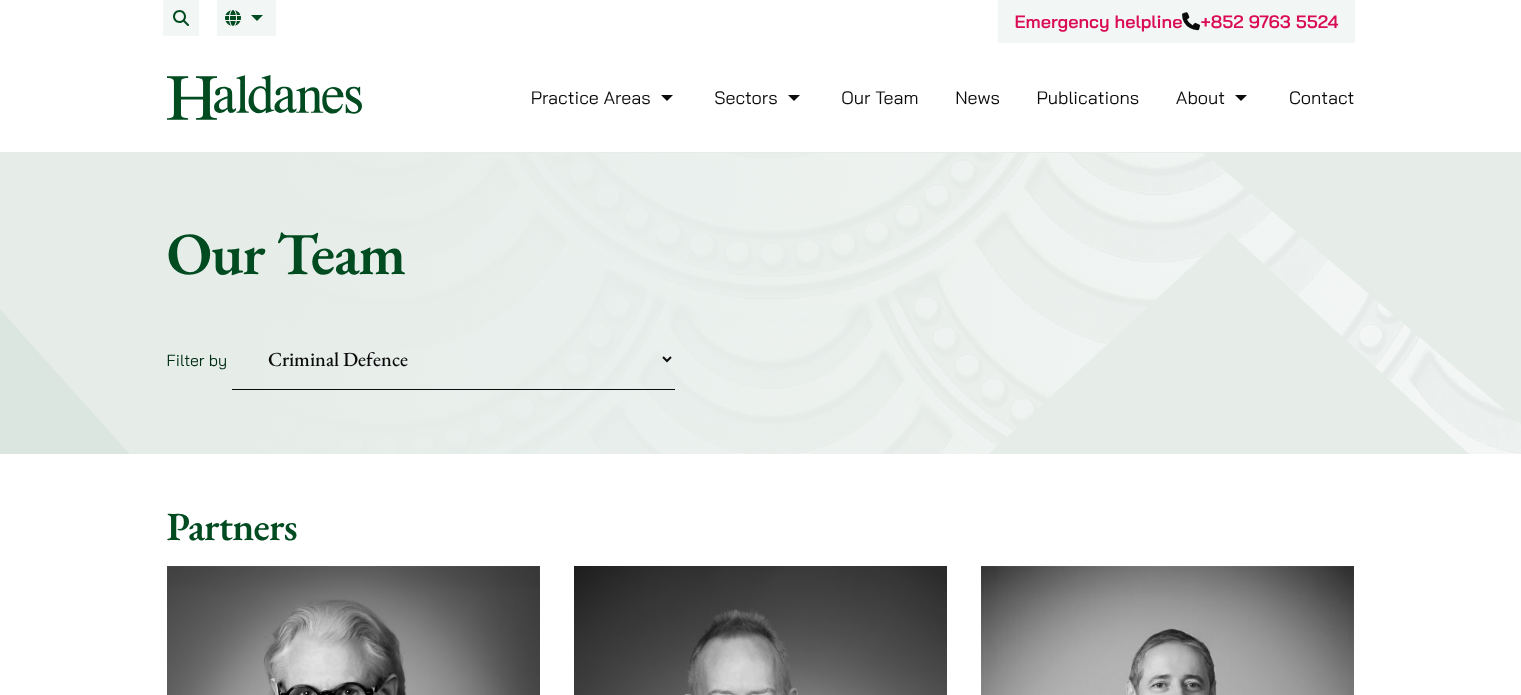select on "criminal-defence" 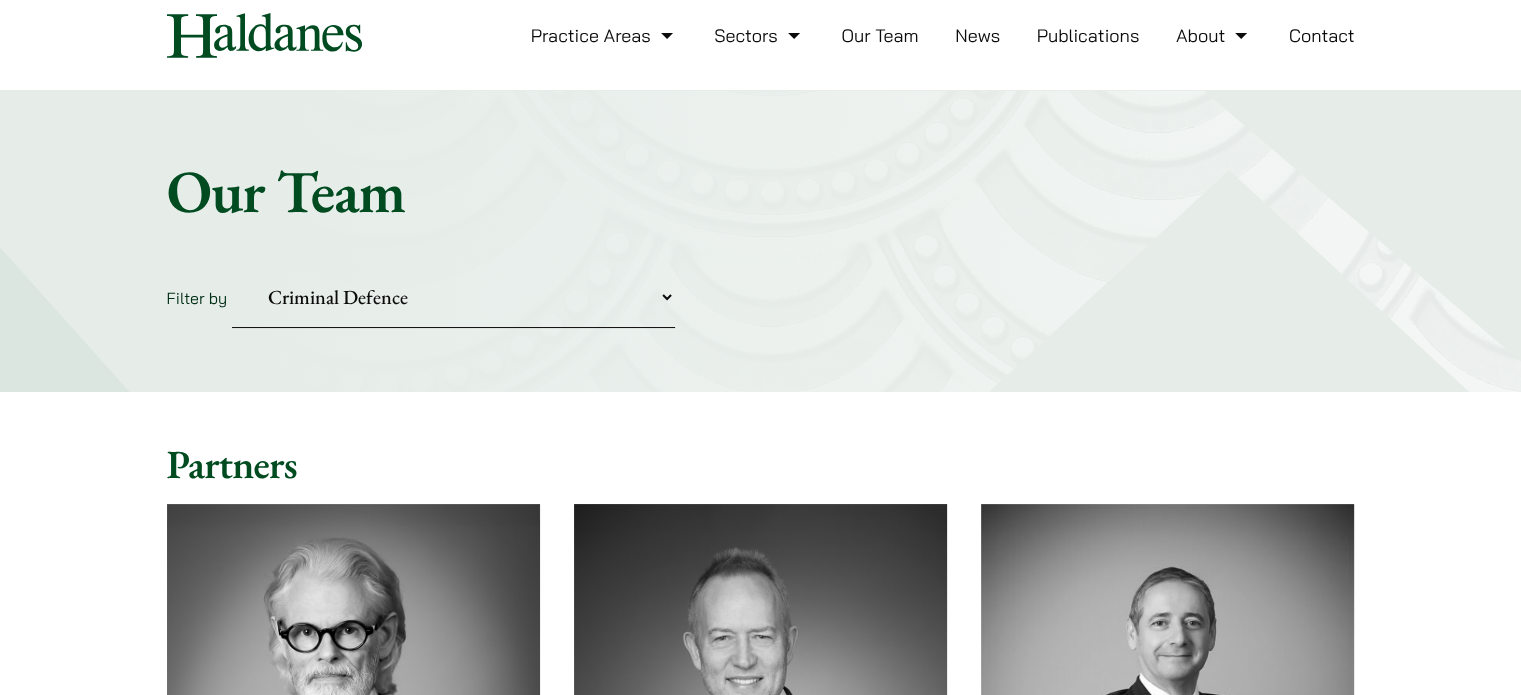 scroll, scrollTop: 0, scrollLeft: 0, axis: both 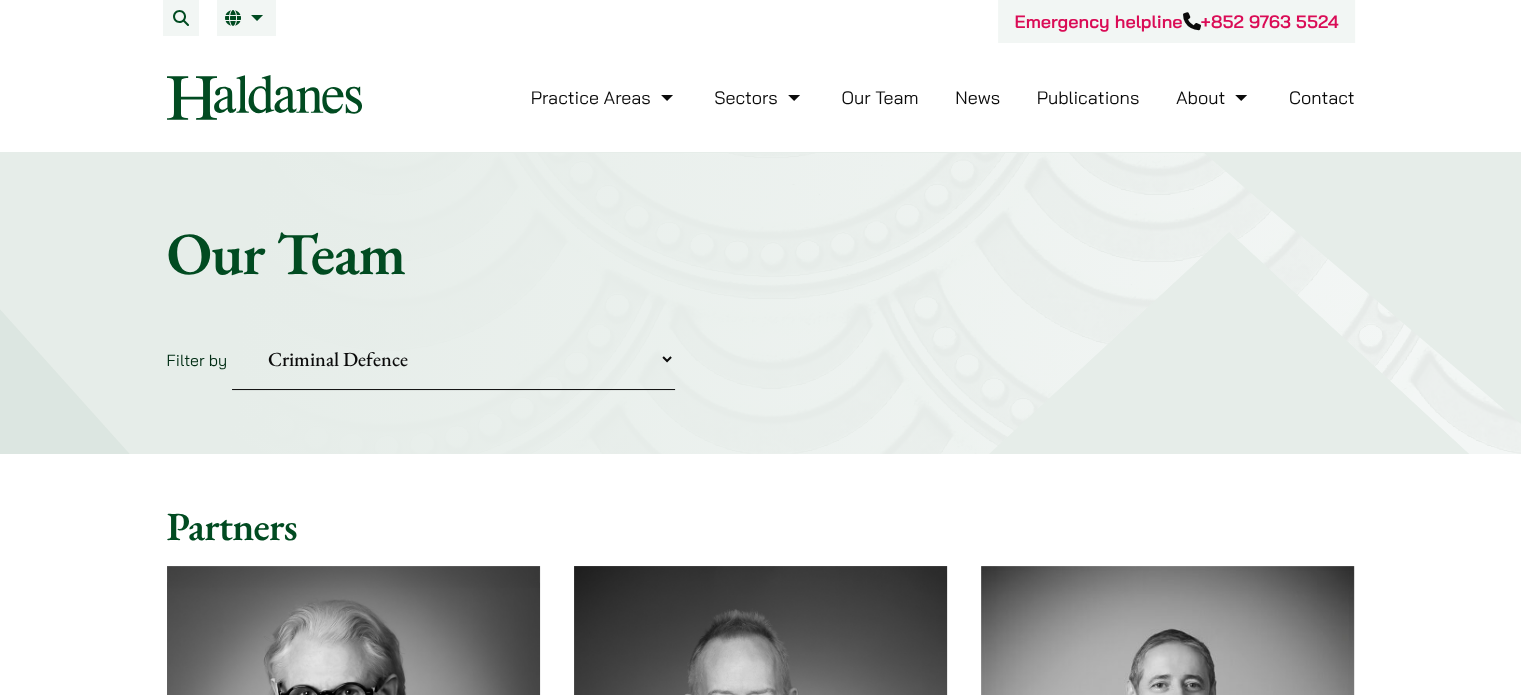 drag, startPoint x: 448, startPoint y: 347, endPoint x: 437, endPoint y: 353, distance: 12.529964 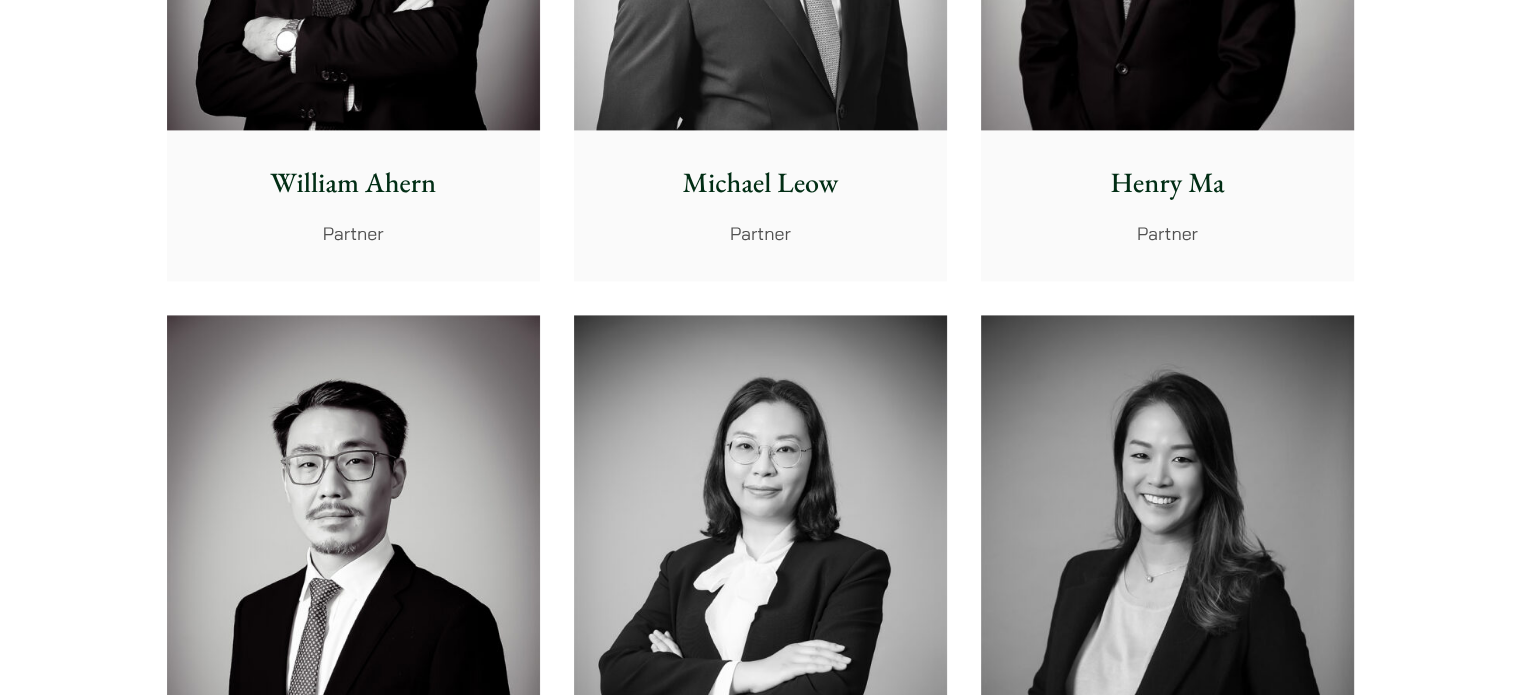 scroll, scrollTop: 3000, scrollLeft: 0, axis: vertical 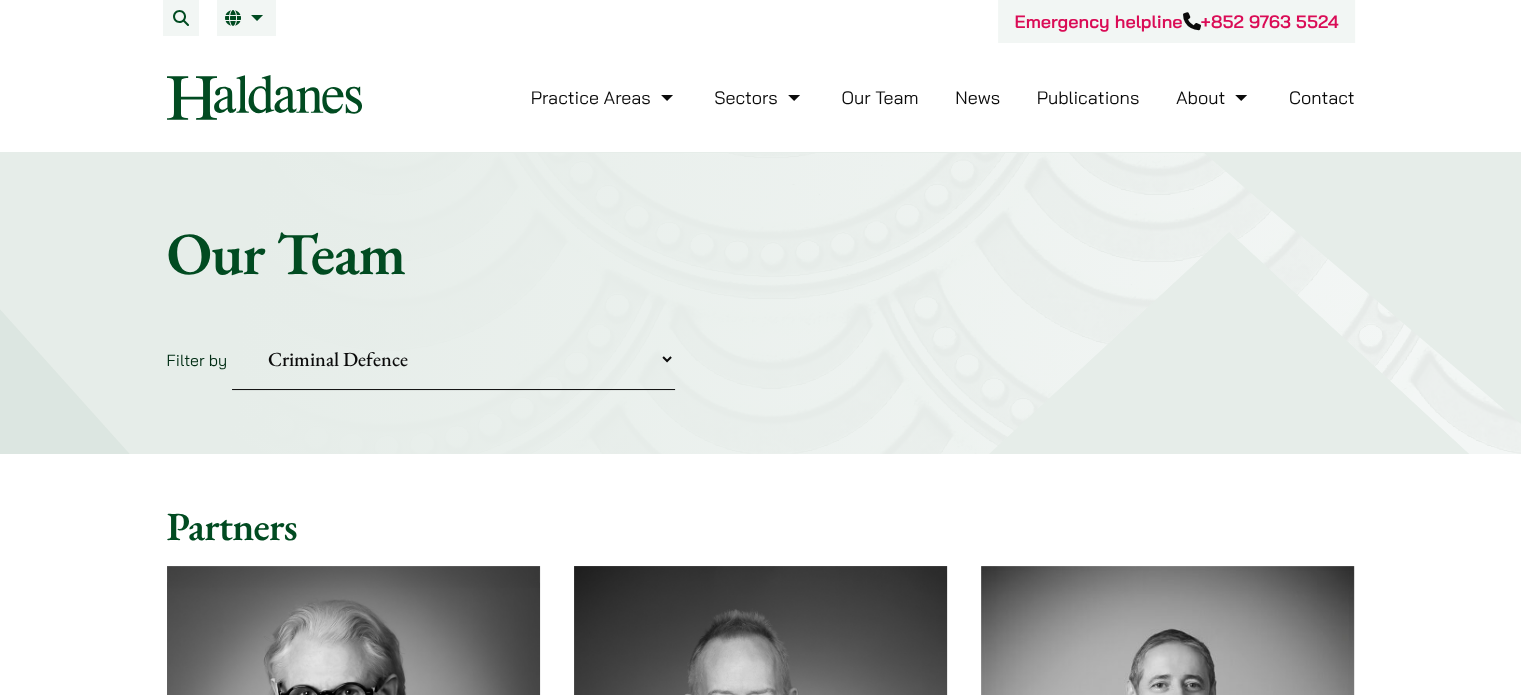 click on "Practice Areas
Antitrust and Competition
Civil Litigation & Dispute Resolution
Corporate & Commercial Law
Criminal Defence
Fraud and Asset Tracing
Intellectual Property
Matrimonial & Family Law
Media, Entertainment & Sports Law
Private Client
Property & Conveyancing
Securities, Regulatory & Disciplinary Matters
Wills and Probate" at bounding box center (453, 359) 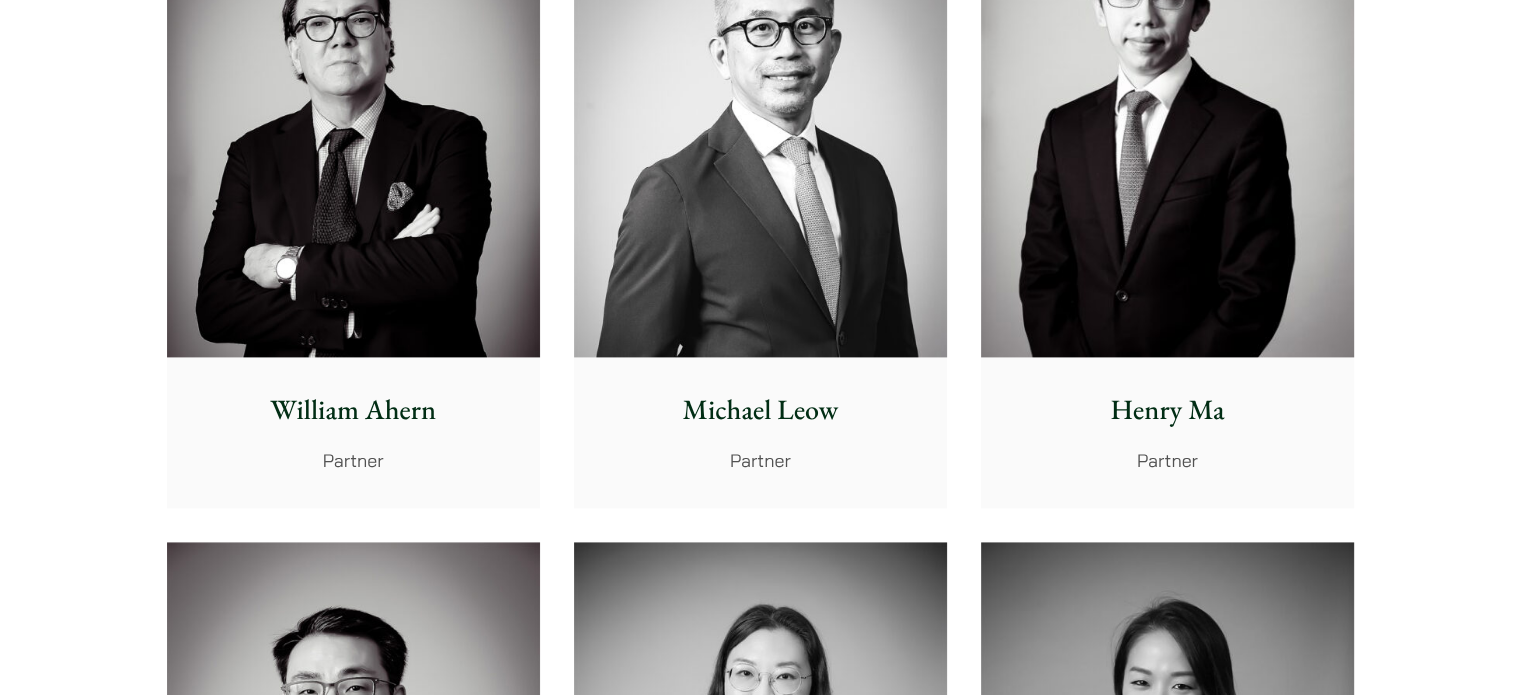 scroll, scrollTop: 2800, scrollLeft: 0, axis: vertical 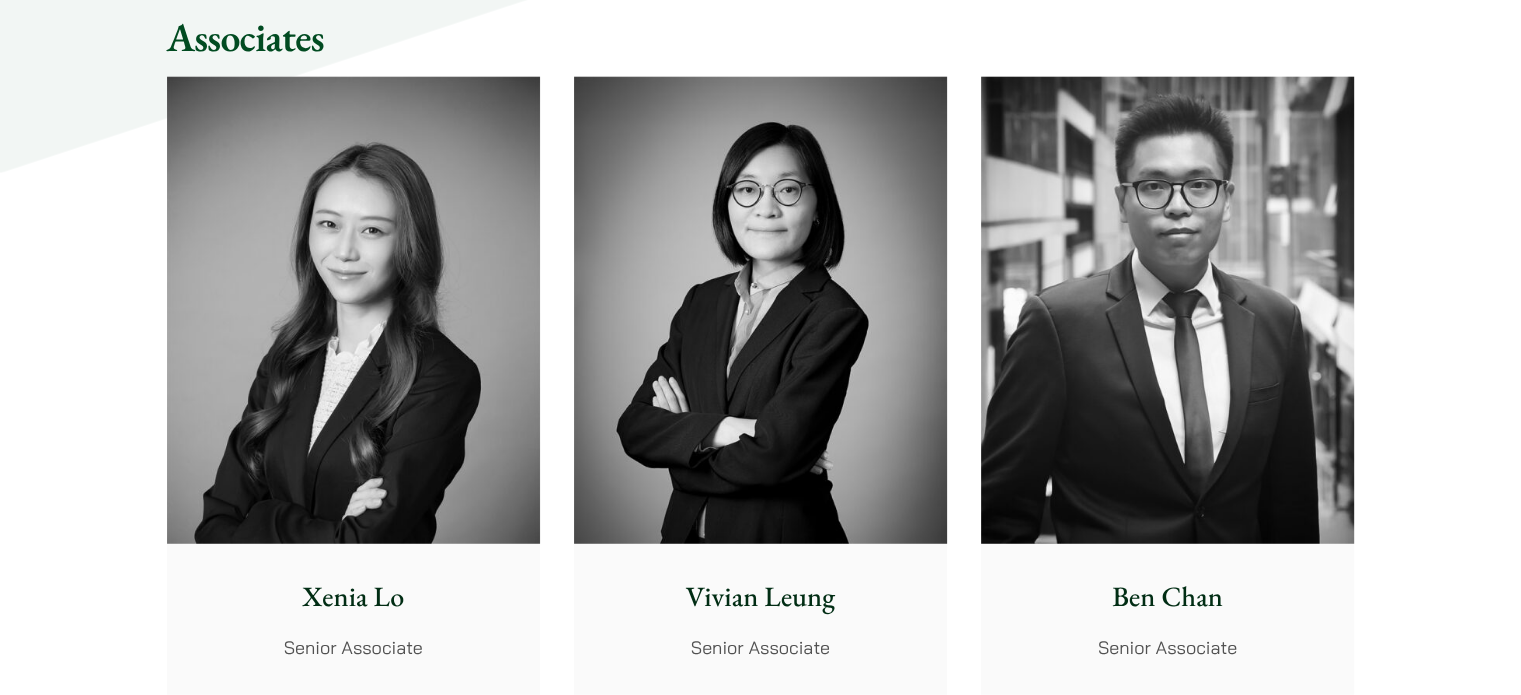 drag, startPoint x: 1517, startPoint y: 318, endPoint x: 1530, endPoint y: 356, distance: 40.16217 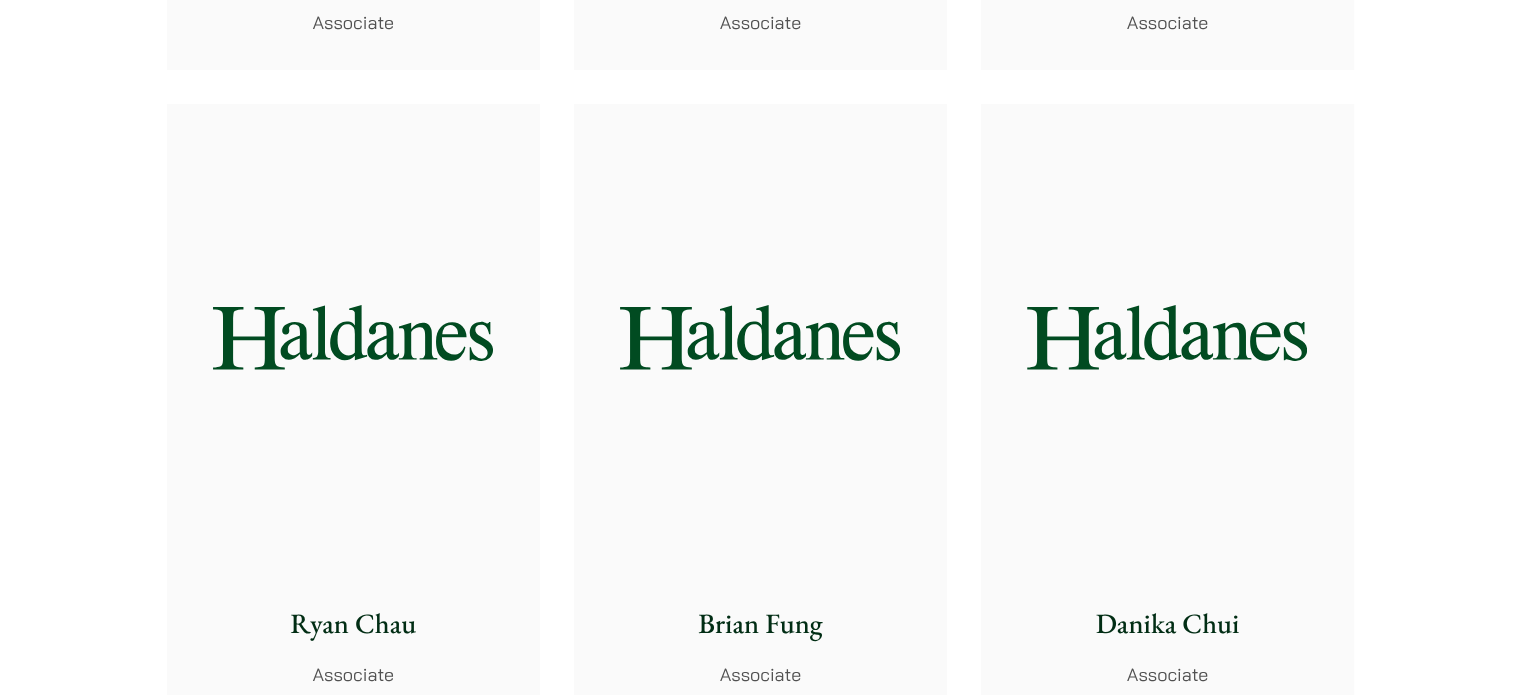 scroll, scrollTop: 7823, scrollLeft: 0, axis: vertical 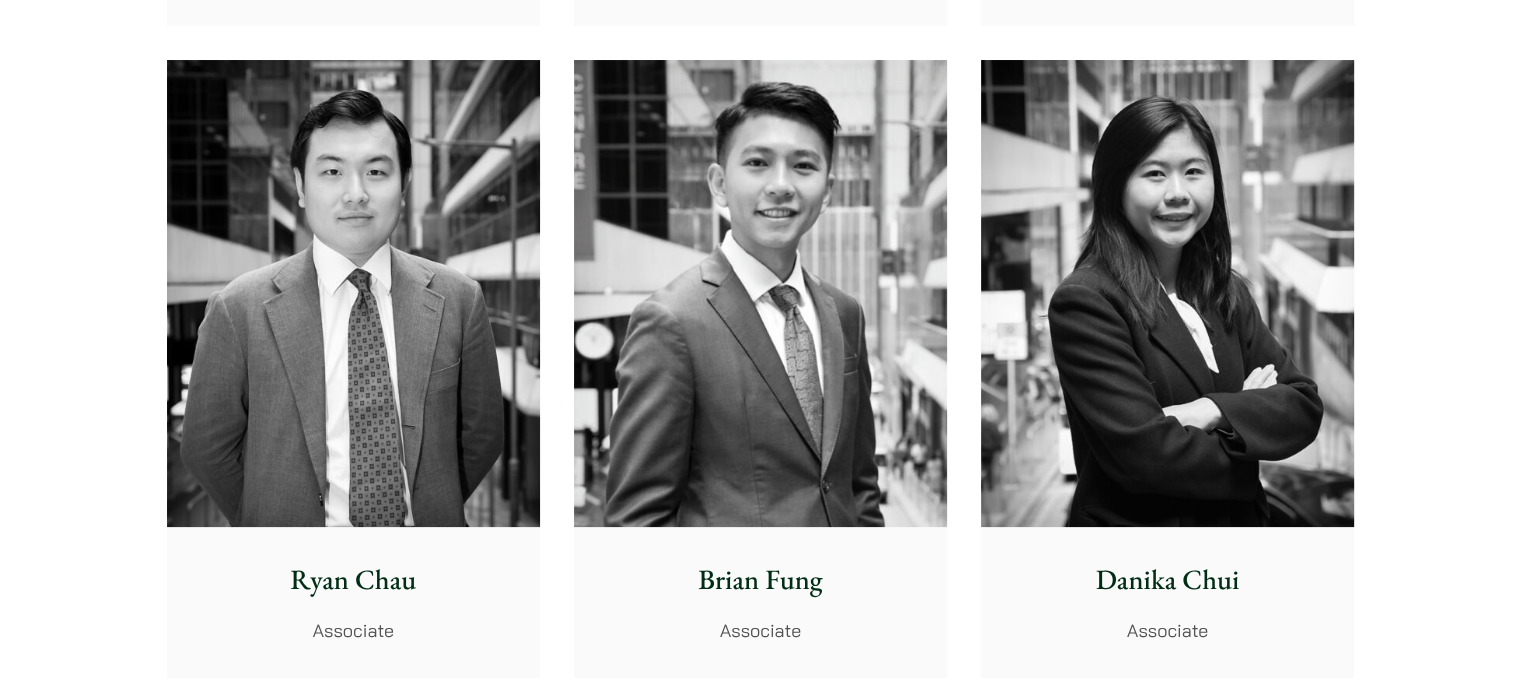 click at bounding box center (760, 293) 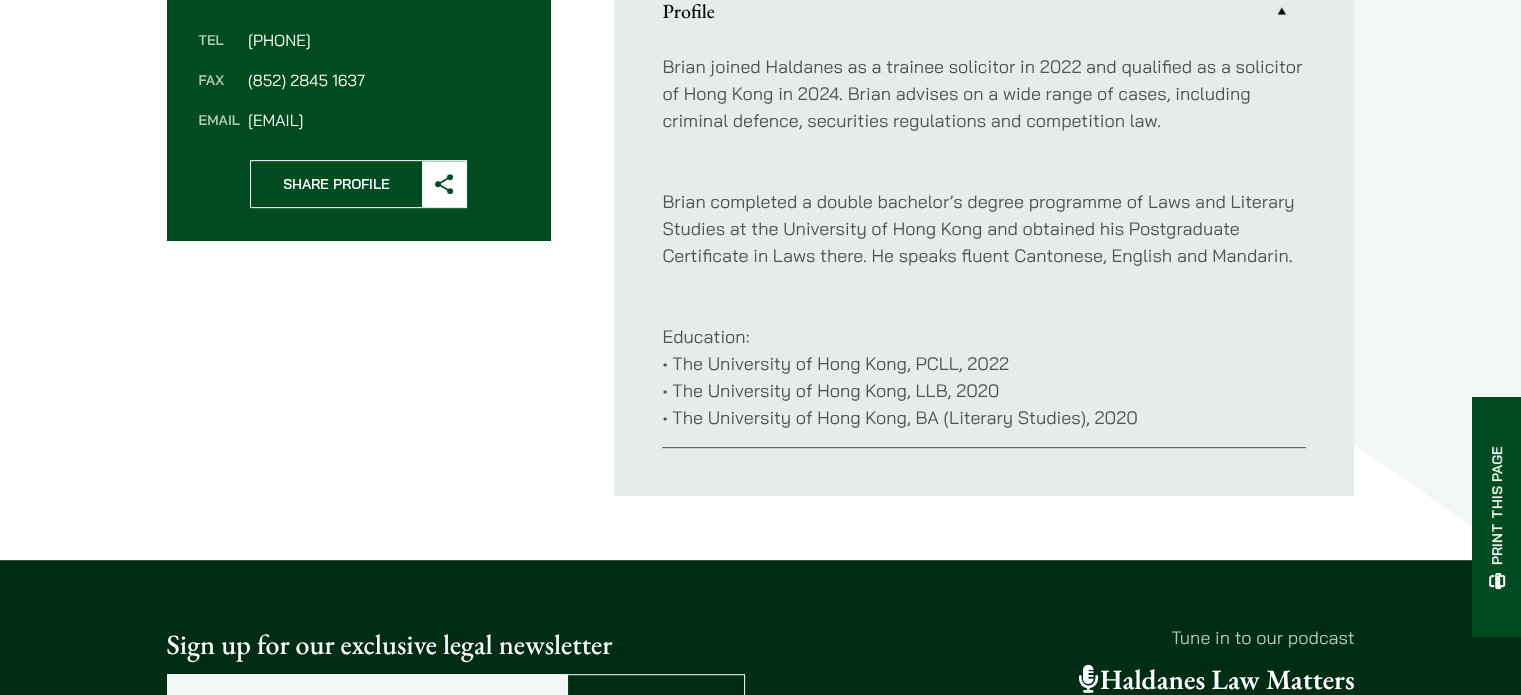 scroll, scrollTop: 600, scrollLeft: 0, axis: vertical 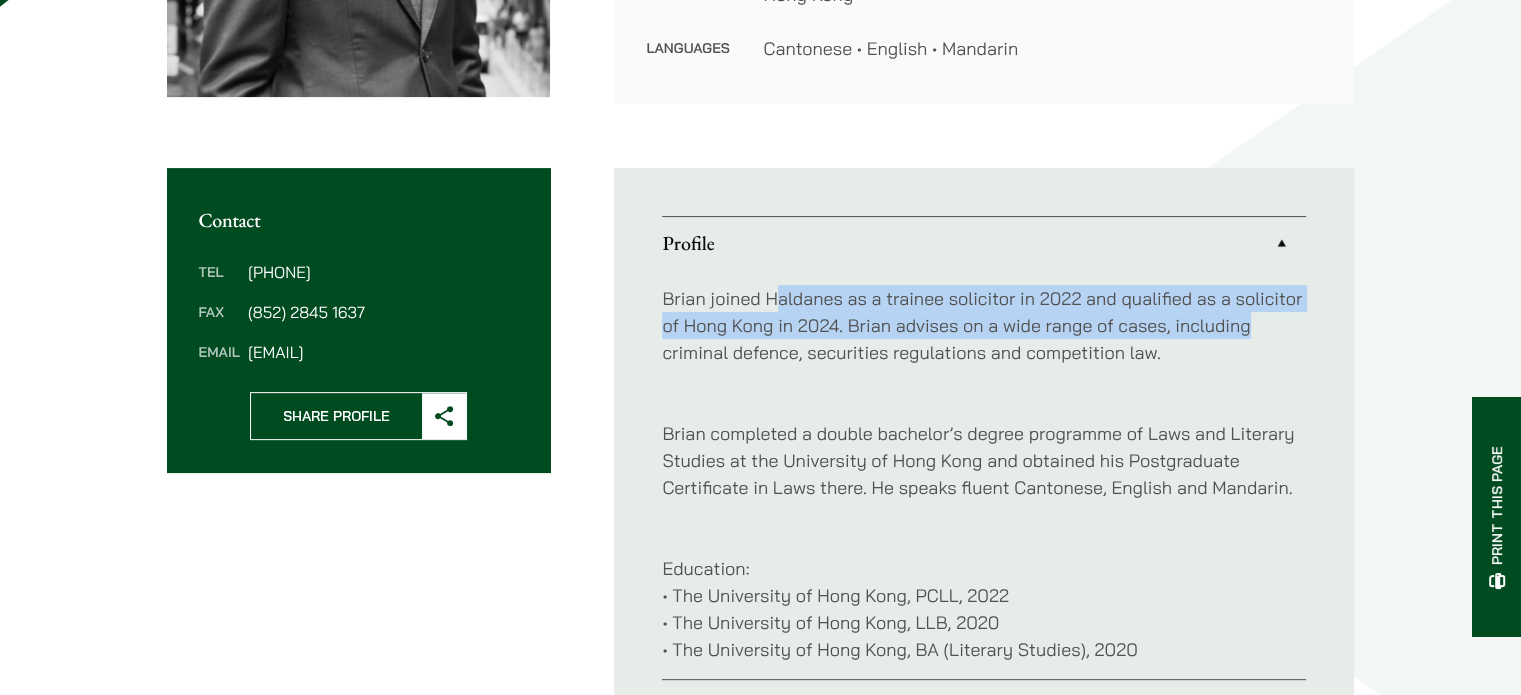 drag, startPoint x: 804, startPoint y: 302, endPoint x: 1404, endPoint y: 324, distance: 600.4032 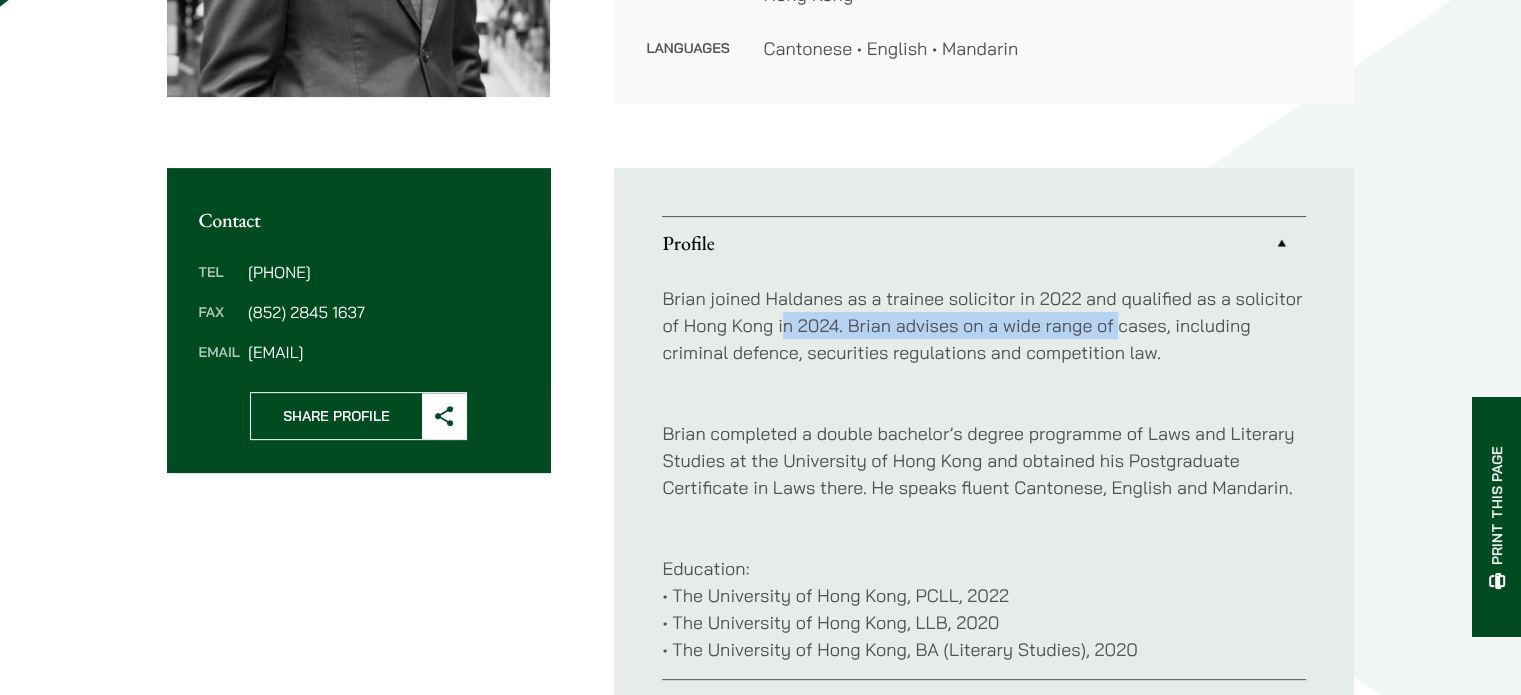 drag, startPoint x: 782, startPoint y: 315, endPoint x: 1116, endPoint y: 336, distance: 334.65952 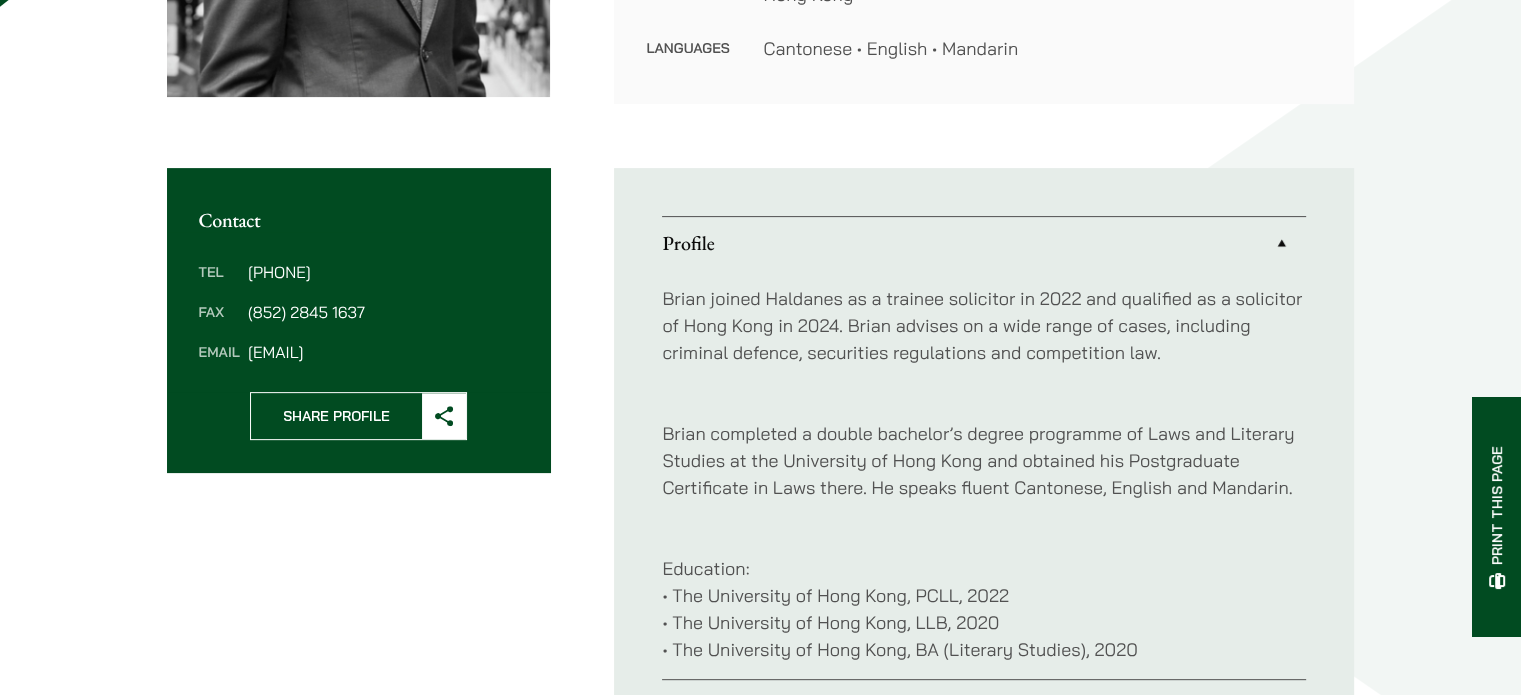 click on "Brian joined Haldanes as a trainee solicitor in 2022 and qualified as a solicitor of Hong Kong in 2024. Brian advises on a wide range of cases, including criminal defence, securities regulations and competition law." at bounding box center (984, 325) 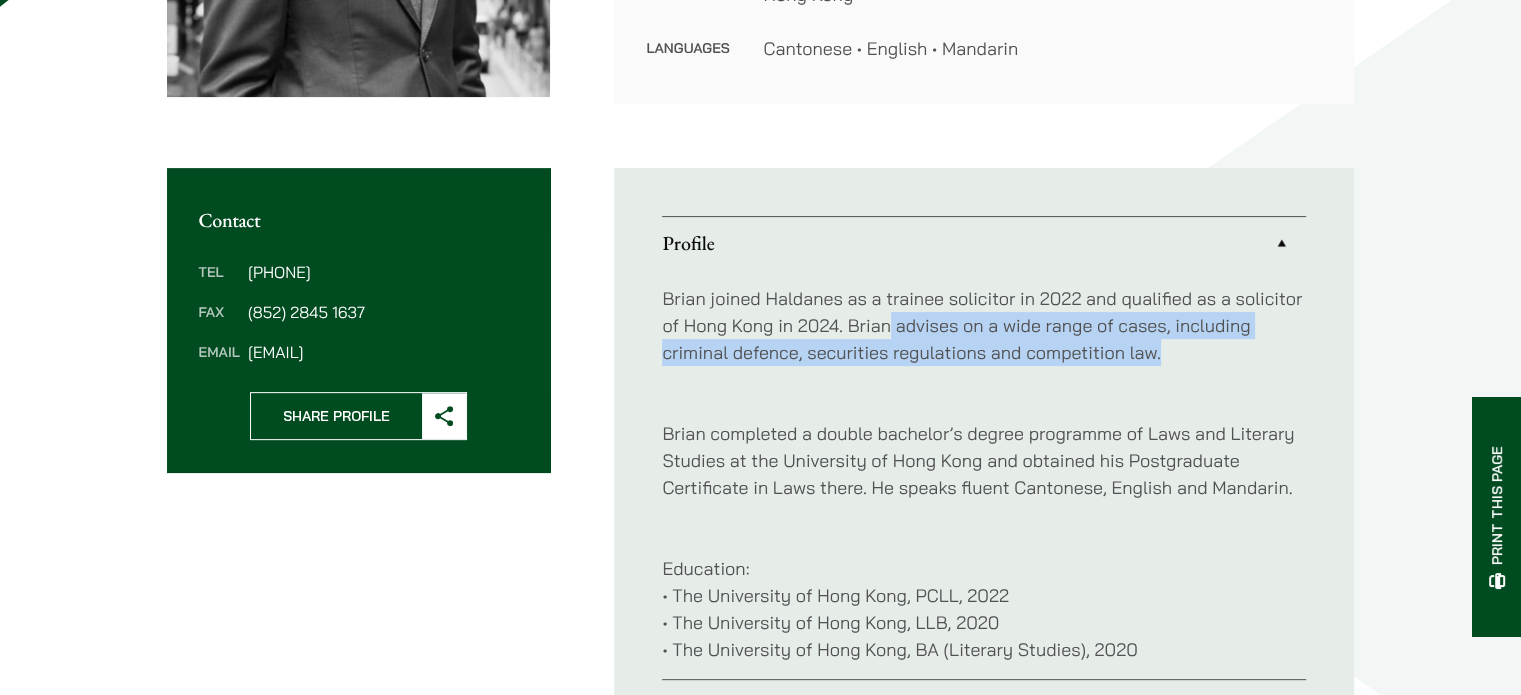 drag, startPoint x: 903, startPoint y: 327, endPoint x: 1220, endPoint y: 348, distance: 317.69482 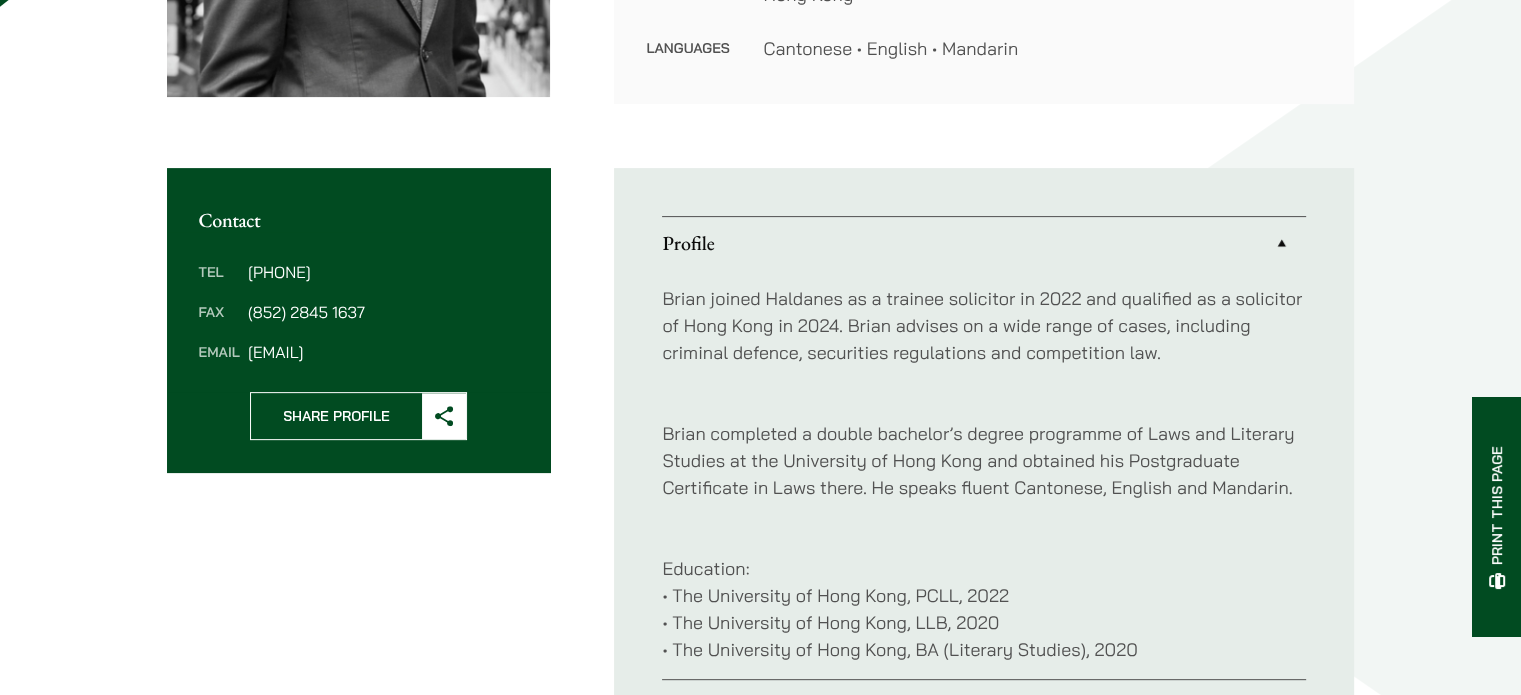 click on "Brian completed a double bachelor’s degree programme of Laws and Literary Studies at the University of Hong Kong and obtained his Postgraduate Certificate in Laws there. He speaks fluent Cantonese, English and Mandarin." at bounding box center (984, 447) 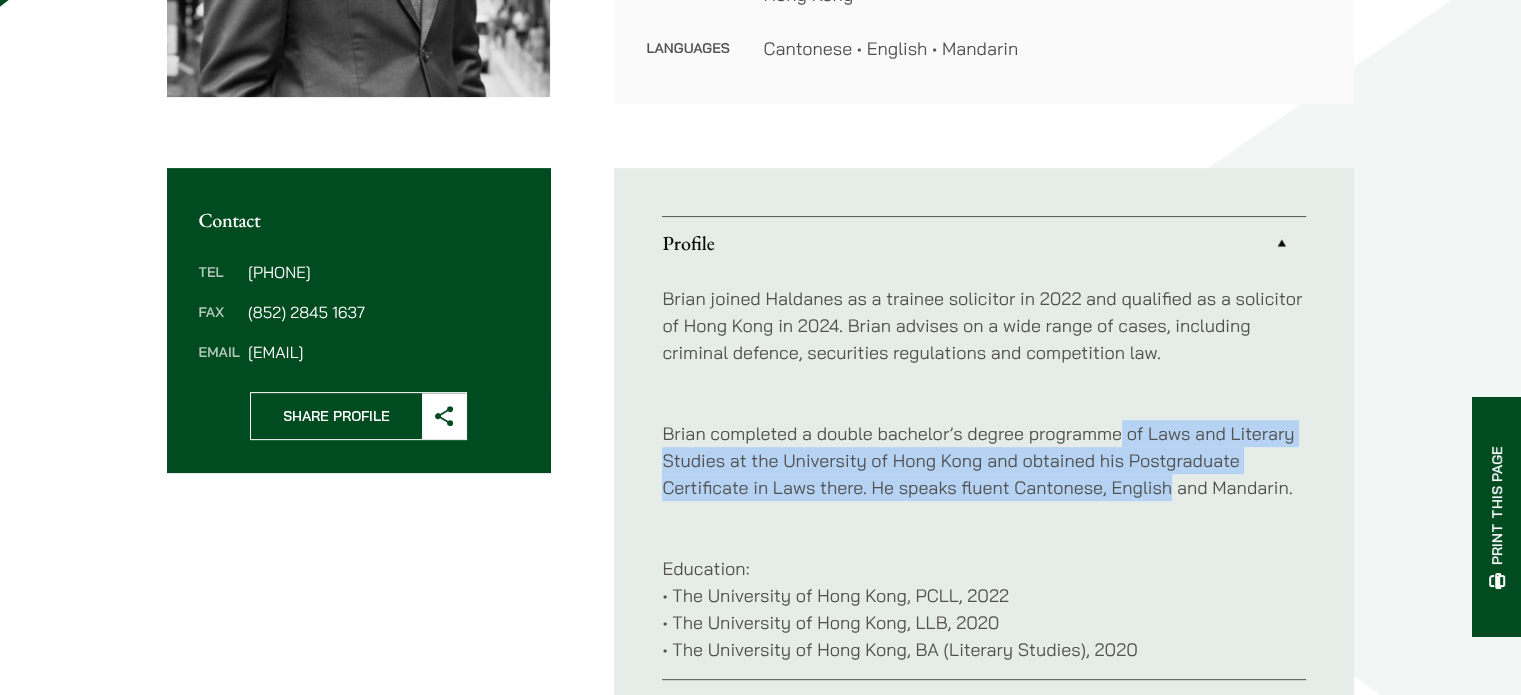 drag, startPoint x: 1123, startPoint y: 438, endPoint x: 1172, endPoint y: 486, distance: 68.593 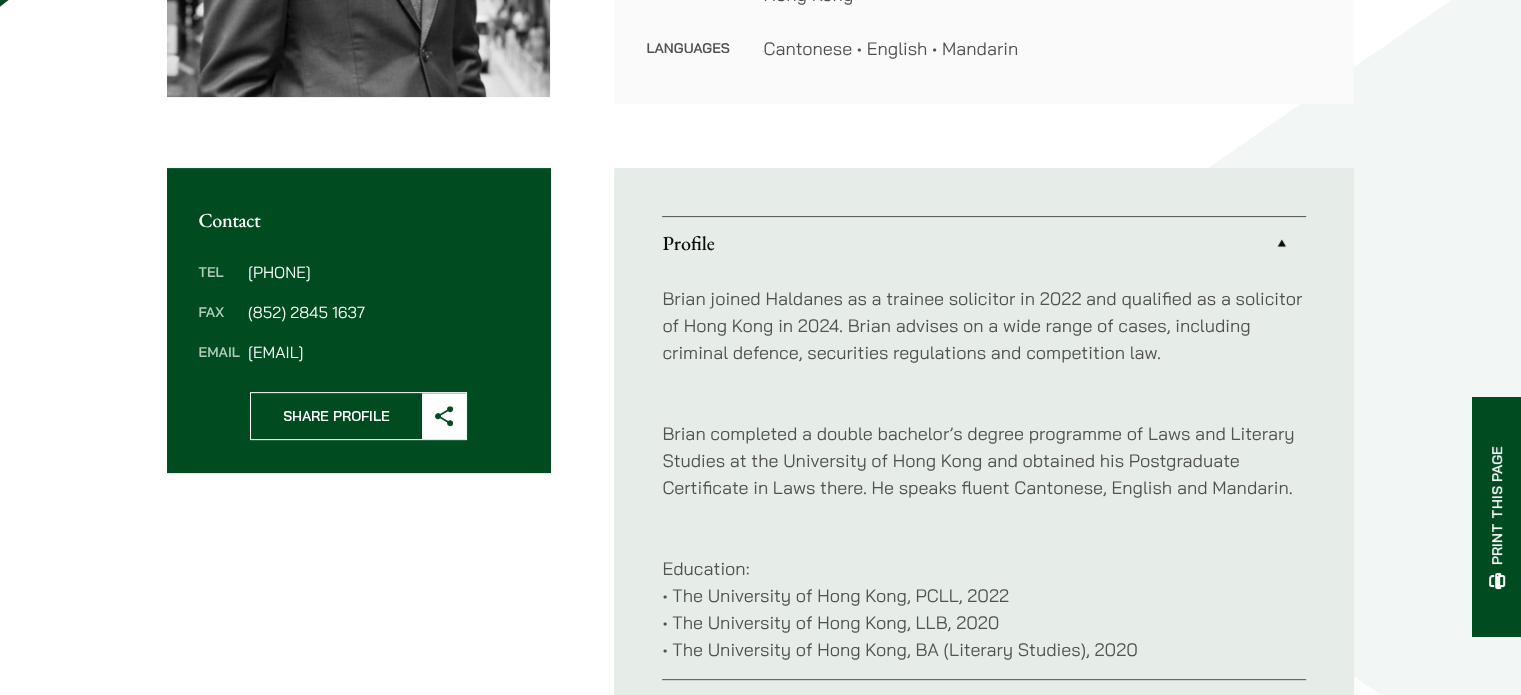 click on "Brian joined Haldanes as a trainee solicitor in 2022 and qualified as a solicitor of Hong Kong in 2024. Brian advises on a wide range of cases, including criminal defence, securities regulations and competition law." at bounding box center (984, 325) 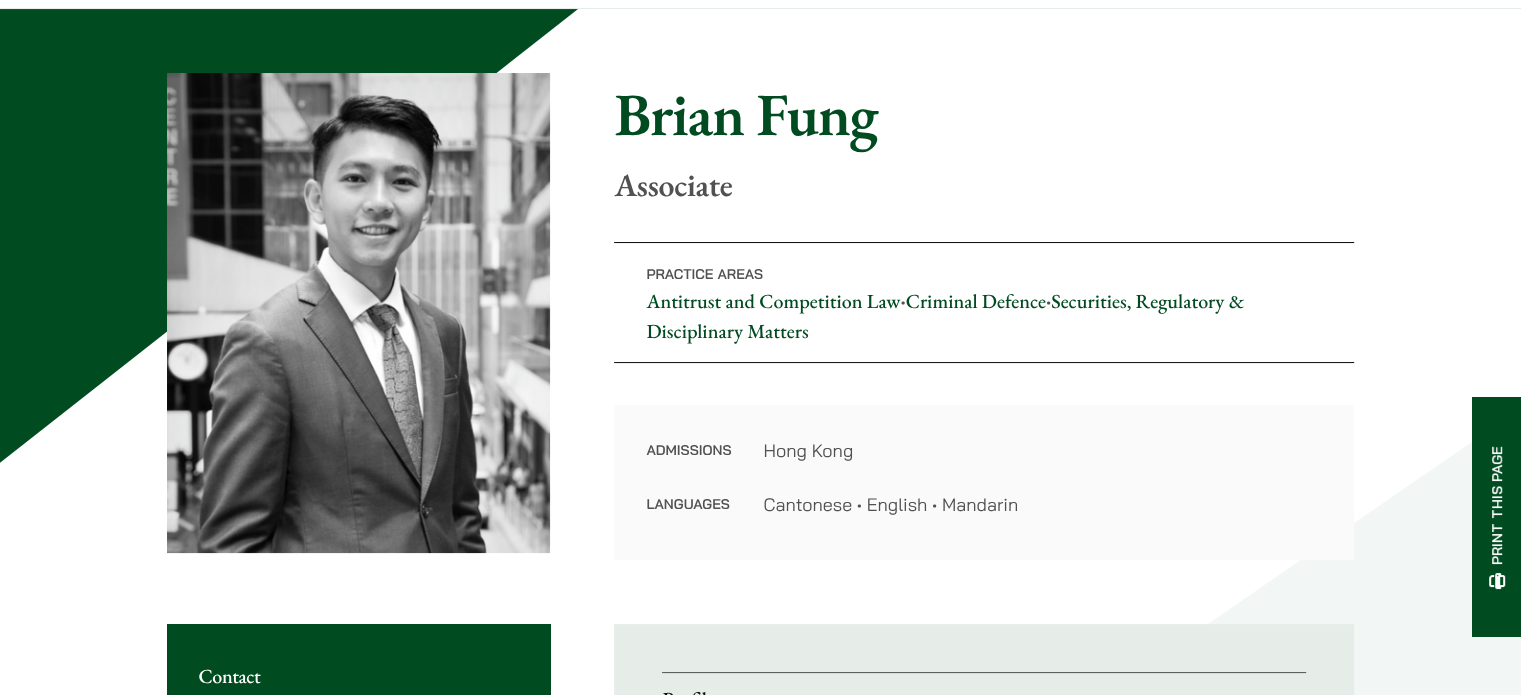 scroll, scrollTop: 0, scrollLeft: 0, axis: both 